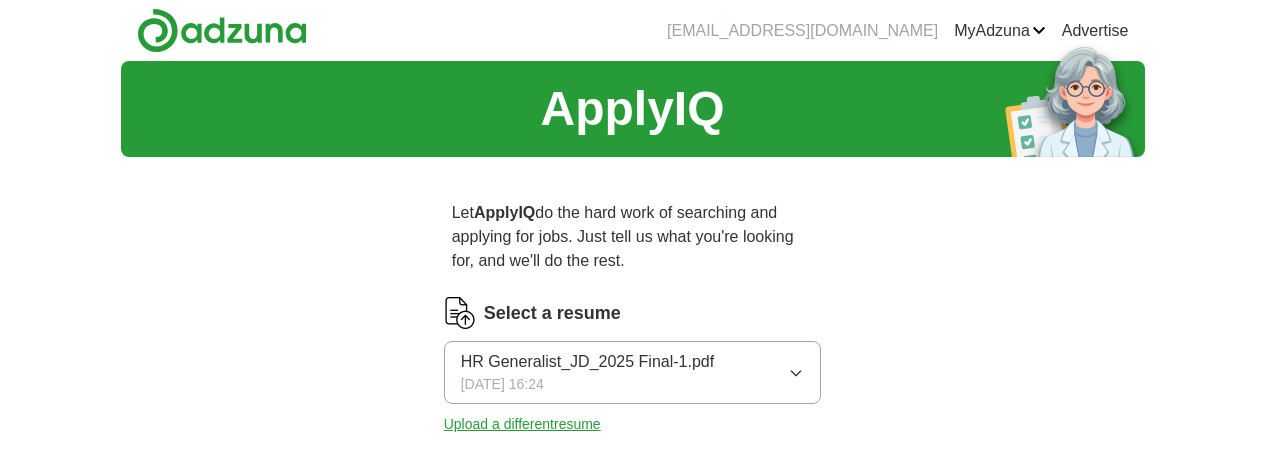 scroll, scrollTop: 0, scrollLeft: 0, axis: both 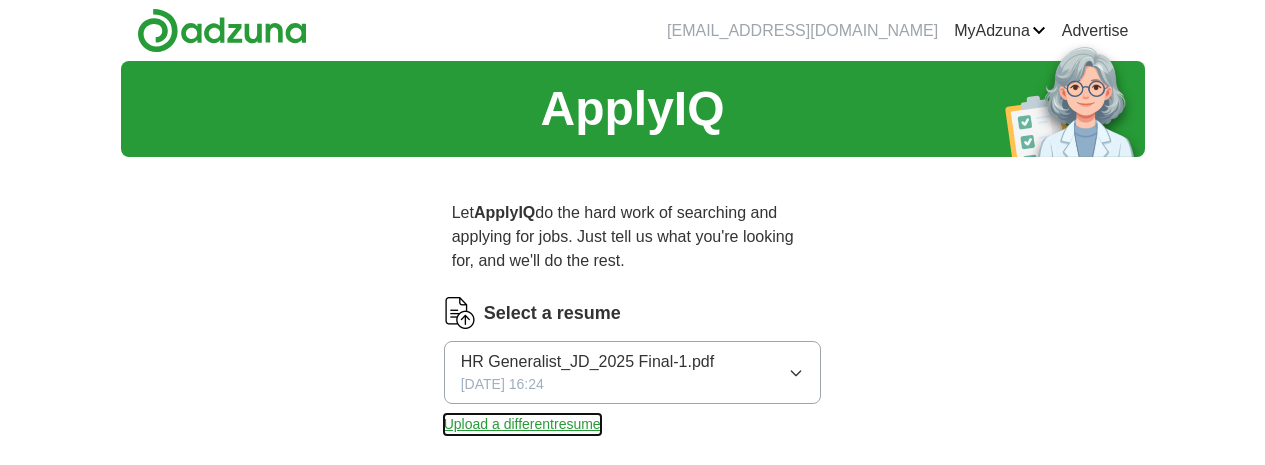 click on "Upload a different  resume" at bounding box center [522, 424] 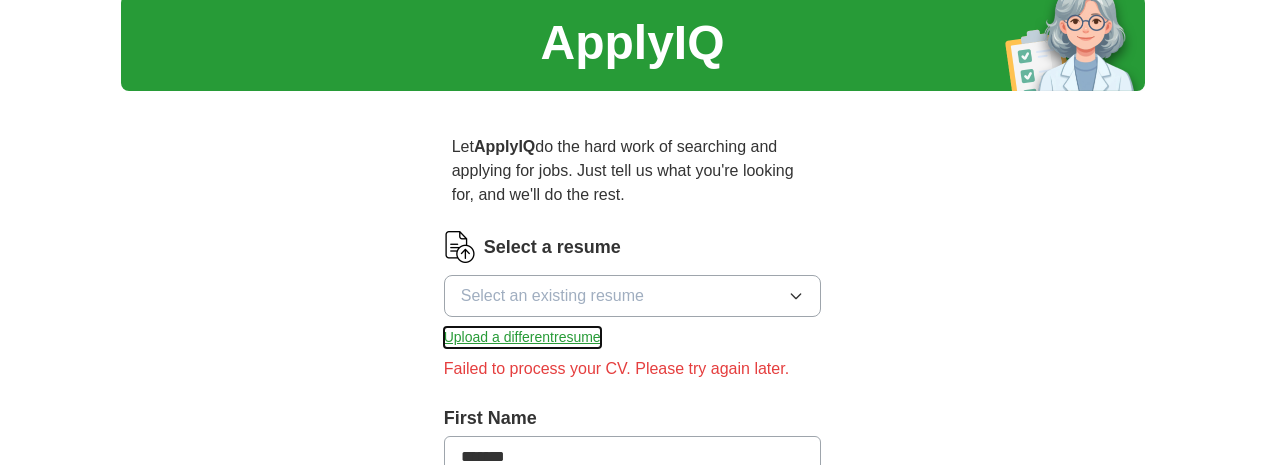 scroll, scrollTop: 100, scrollLeft: 0, axis: vertical 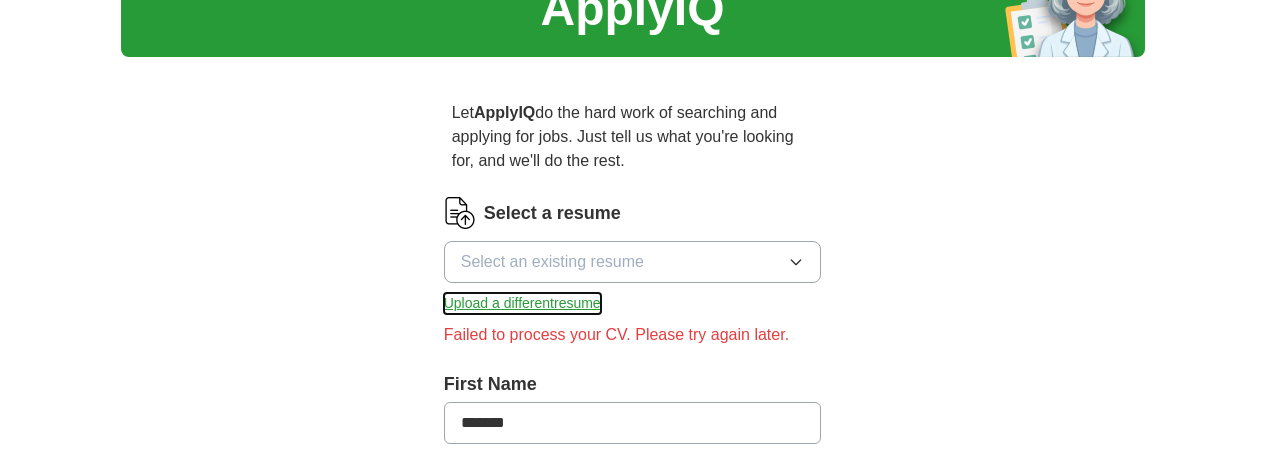 click on "Upload a different  resume" at bounding box center (522, 303) 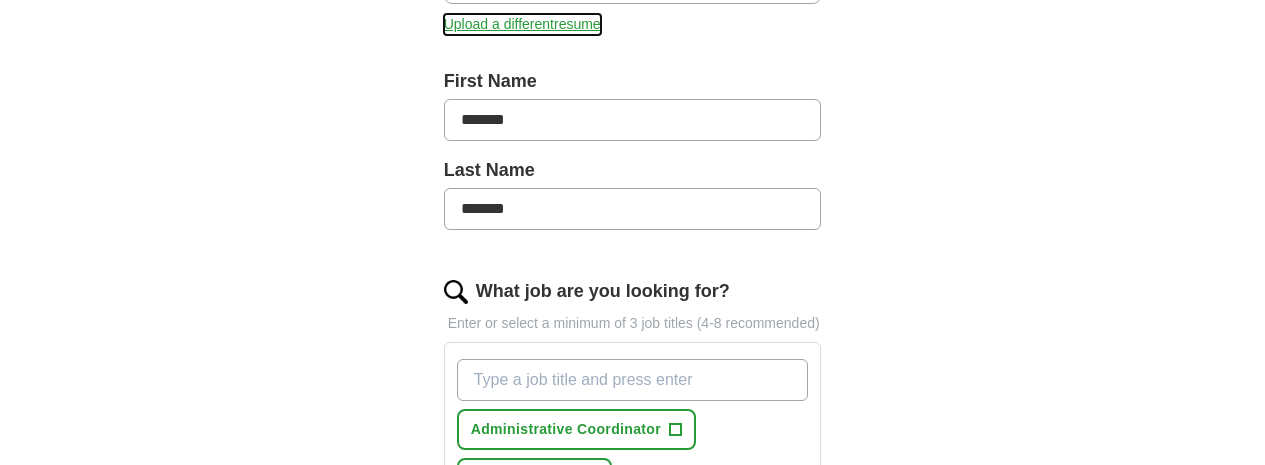 scroll, scrollTop: 500, scrollLeft: 0, axis: vertical 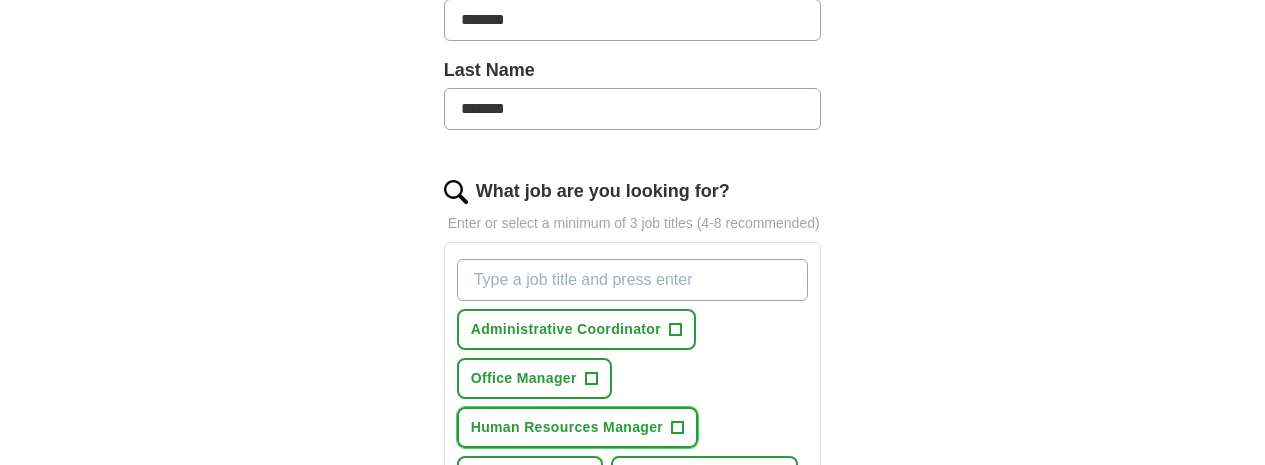 click on "+" at bounding box center (678, 428) 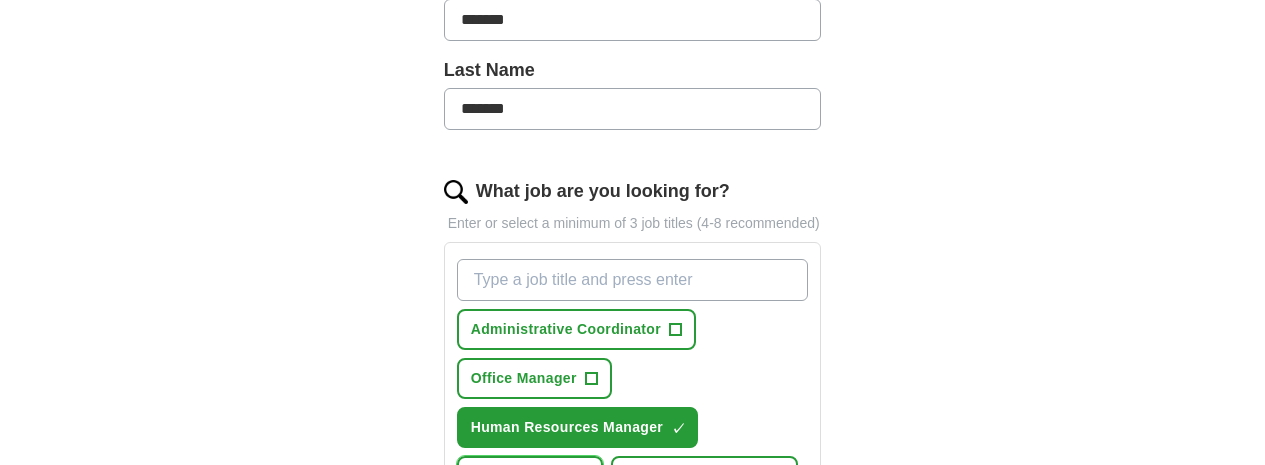 click on "+" at bounding box center [582, 477] 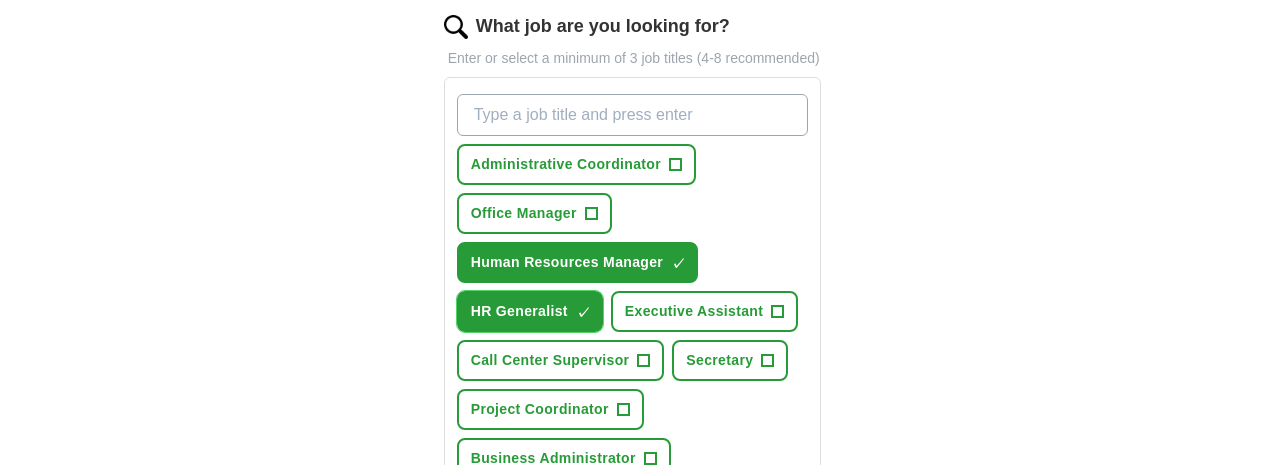 scroll, scrollTop: 700, scrollLeft: 0, axis: vertical 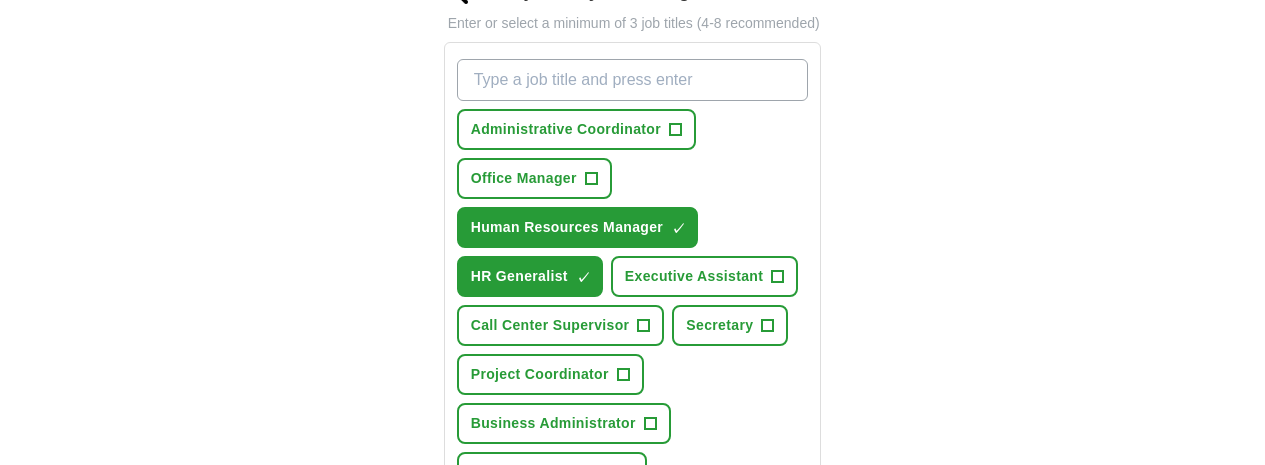 click on "Customer Service Manager" at bounding box center (565, 521) 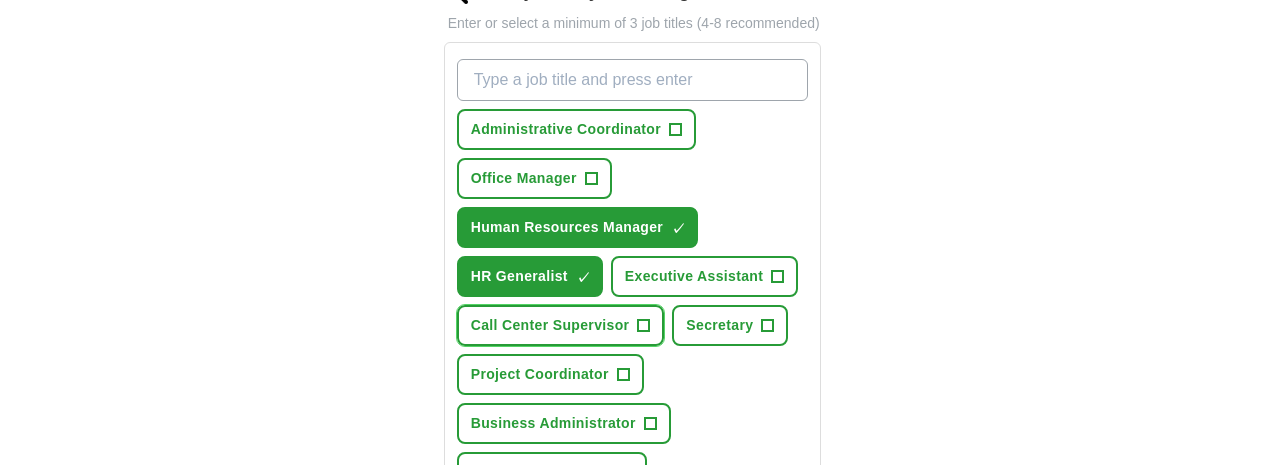 click on "+" at bounding box center [644, 326] 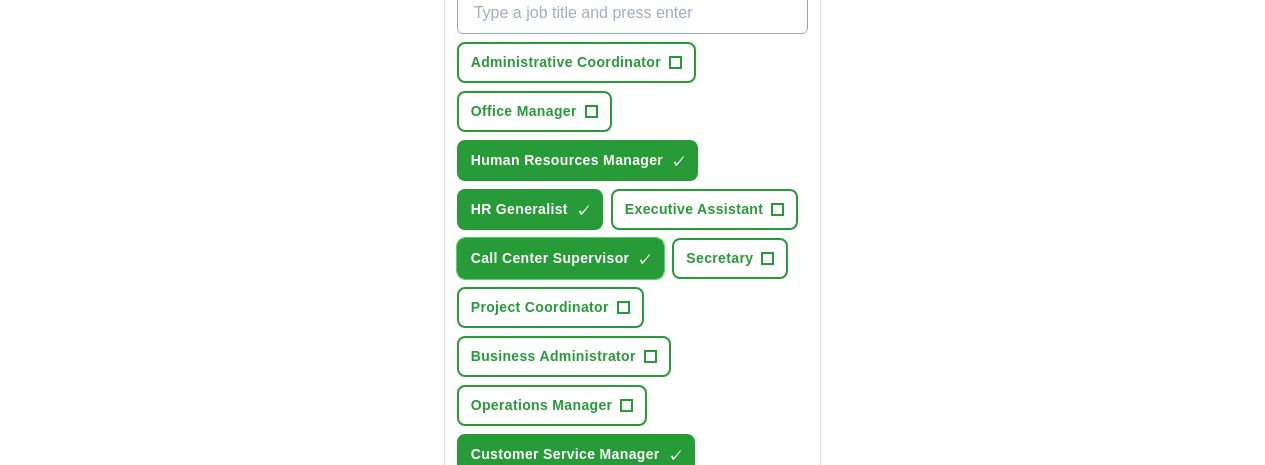 scroll, scrollTop: 800, scrollLeft: 0, axis: vertical 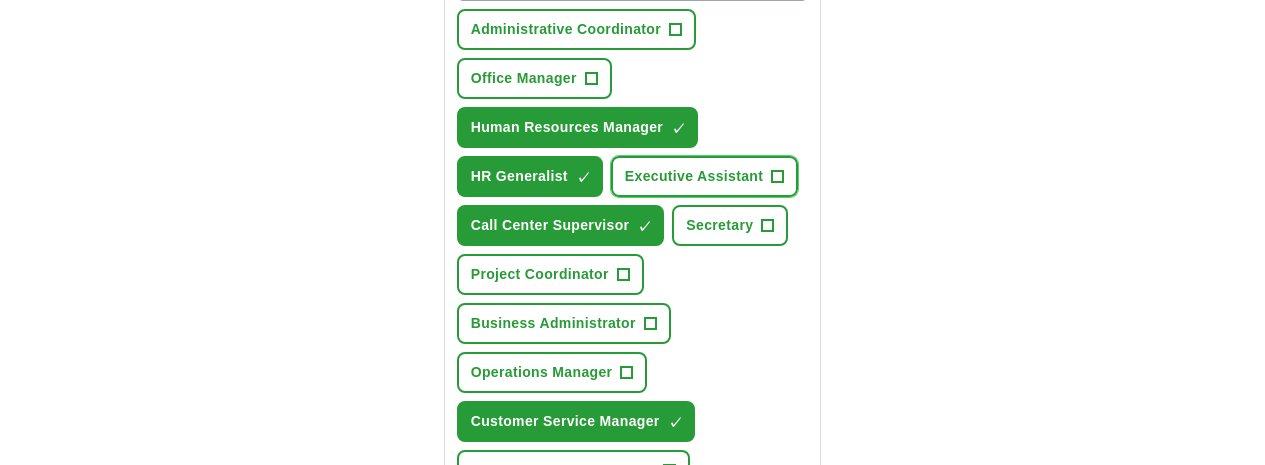click on "Executive Assistant" at bounding box center [694, 176] 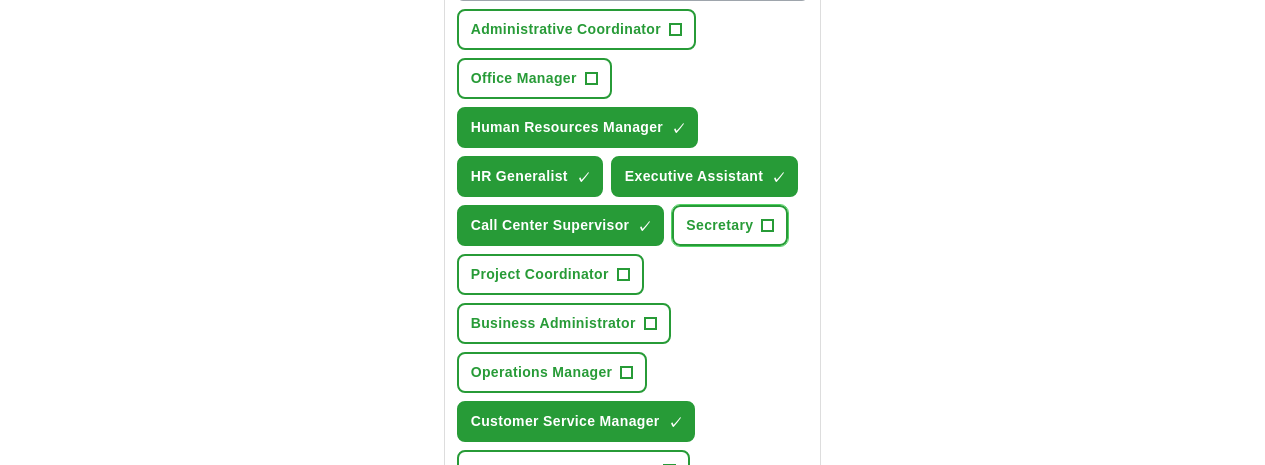 click on "Secretary" at bounding box center (719, 225) 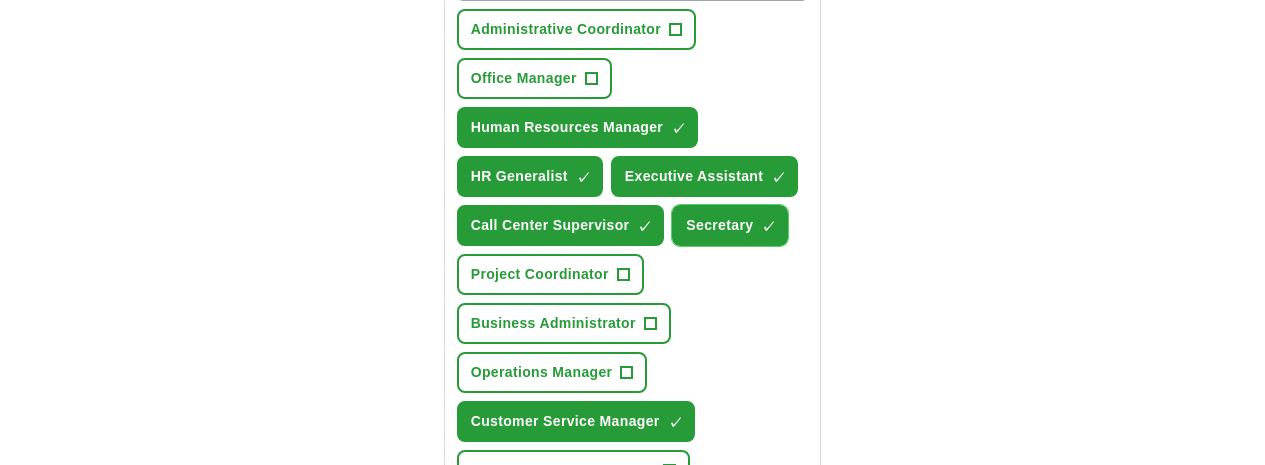 click on "Secretary" at bounding box center (719, 225) 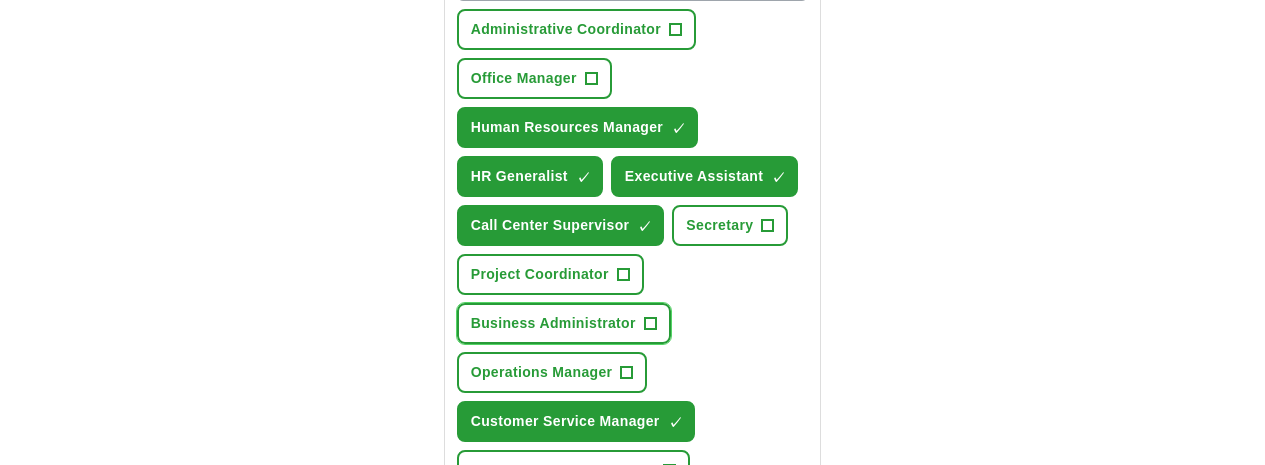 click on "Business Administrator" at bounding box center [553, 323] 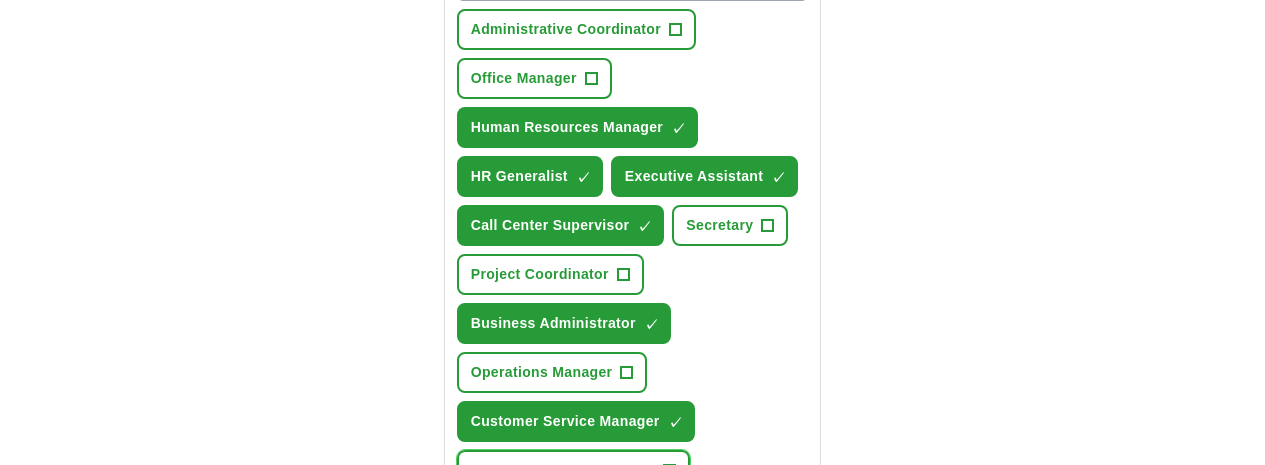click on "Human Resources Partner +" at bounding box center [573, 470] 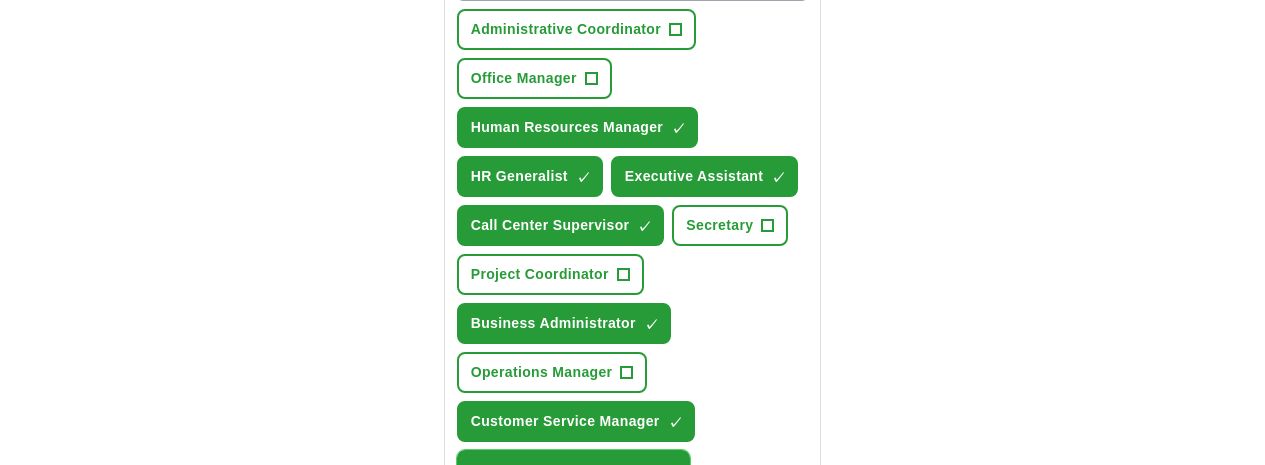 scroll, scrollTop: 900, scrollLeft: 0, axis: vertical 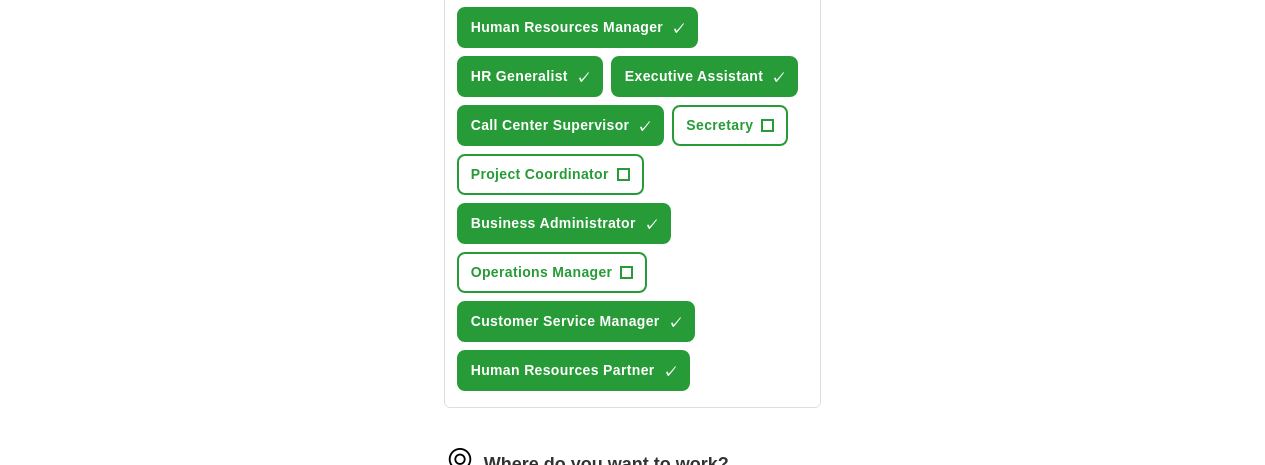 click at bounding box center [633, 509] 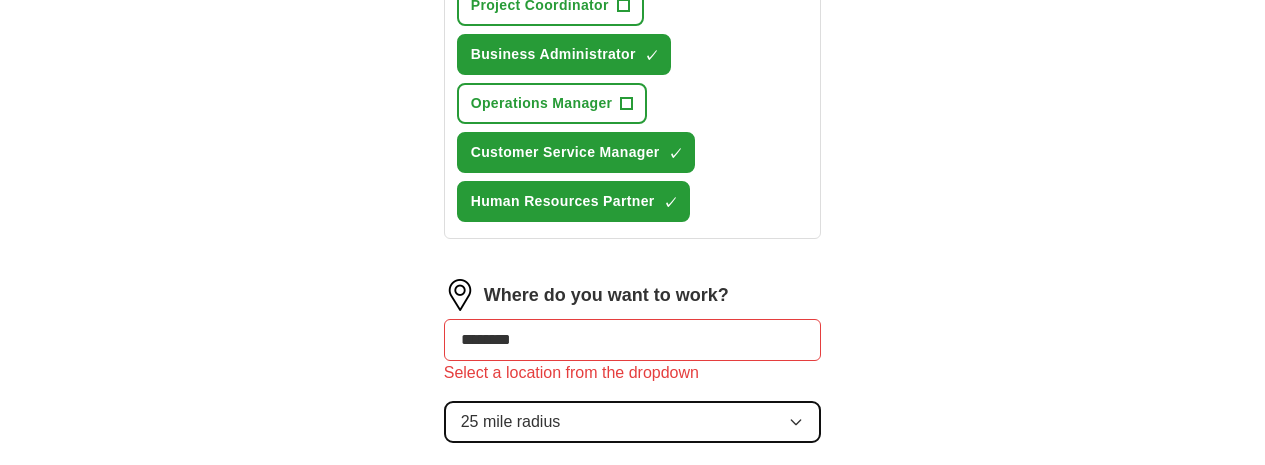 scroll, scrollTop: 1100, scrollLeft: 0, axis: vertical 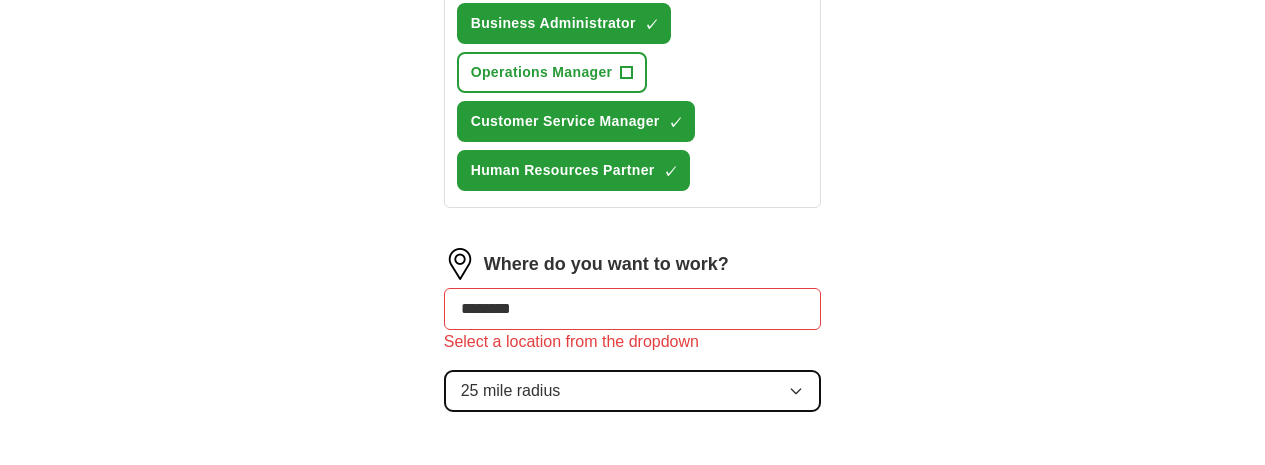 click 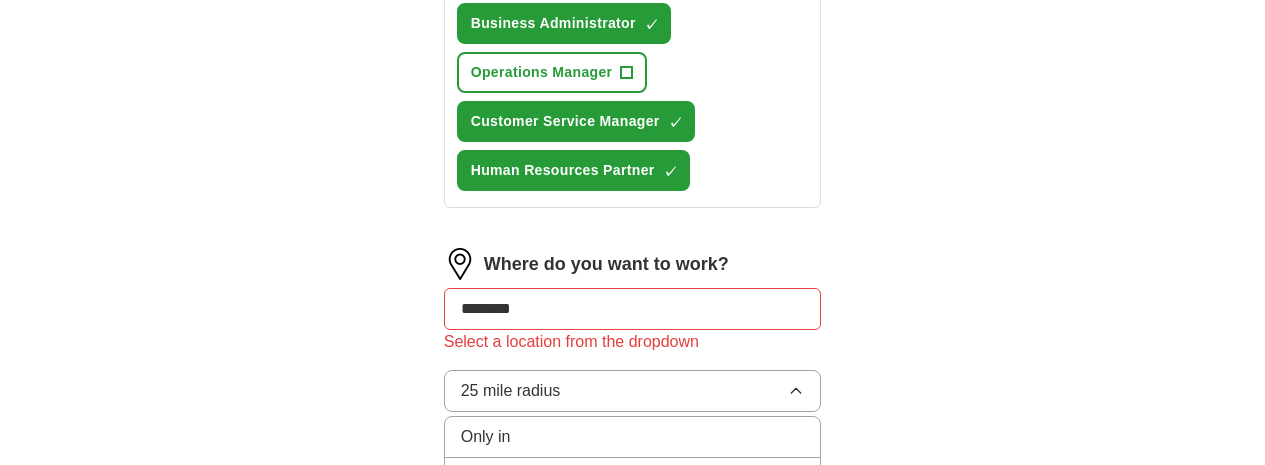 click on "50 mile radius" at bounding box center [633, 604] 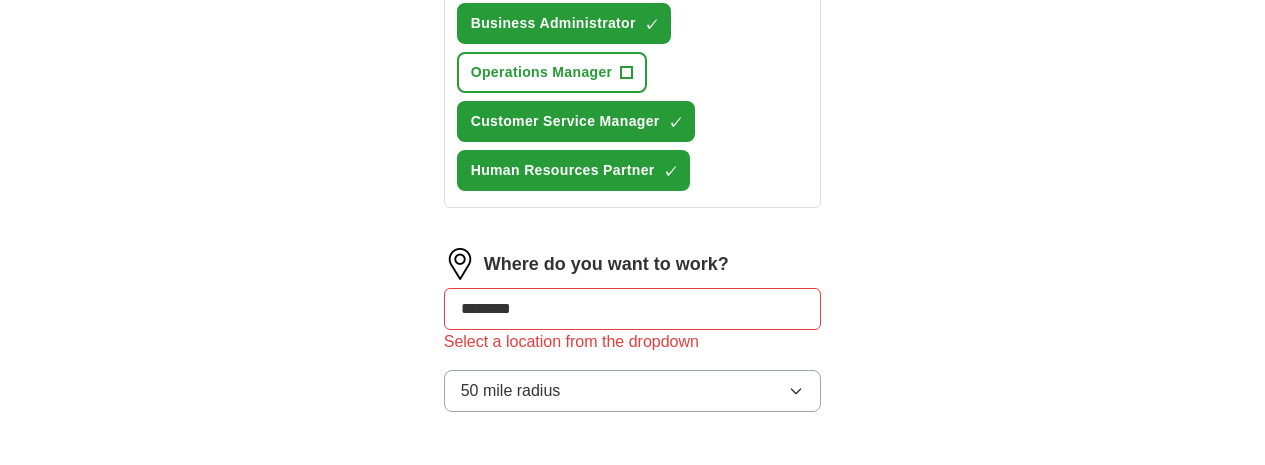 click on "********" at bounding box center [633, 309] 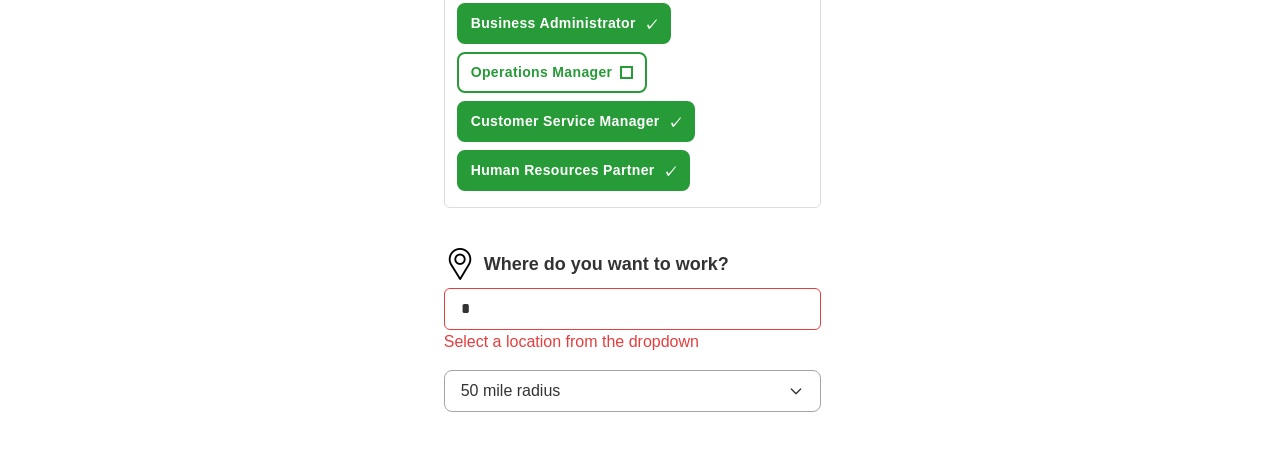 type on "*" 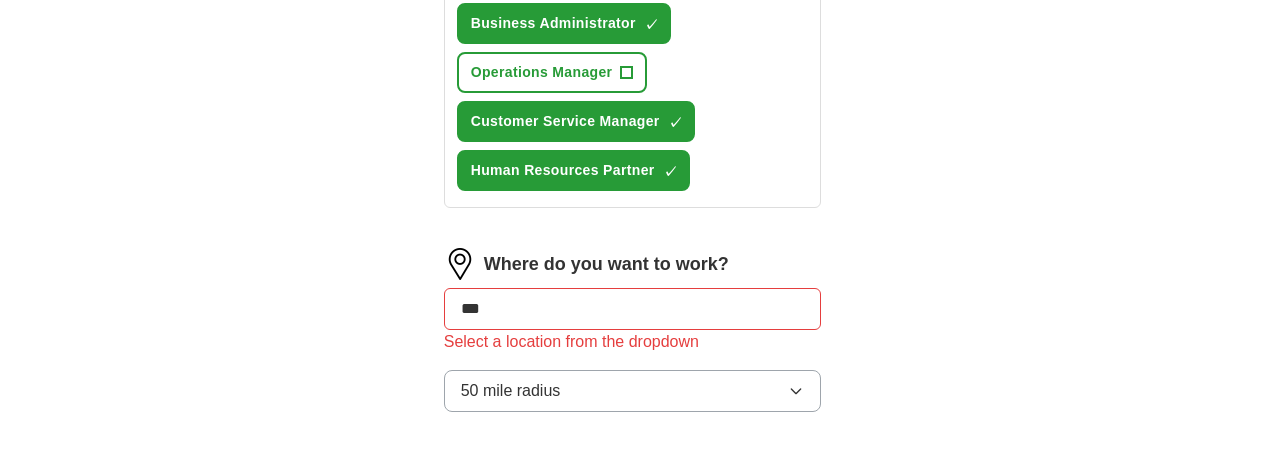 scroll, scrollTop: 1200, scrollLeft: 0, axis: vertical 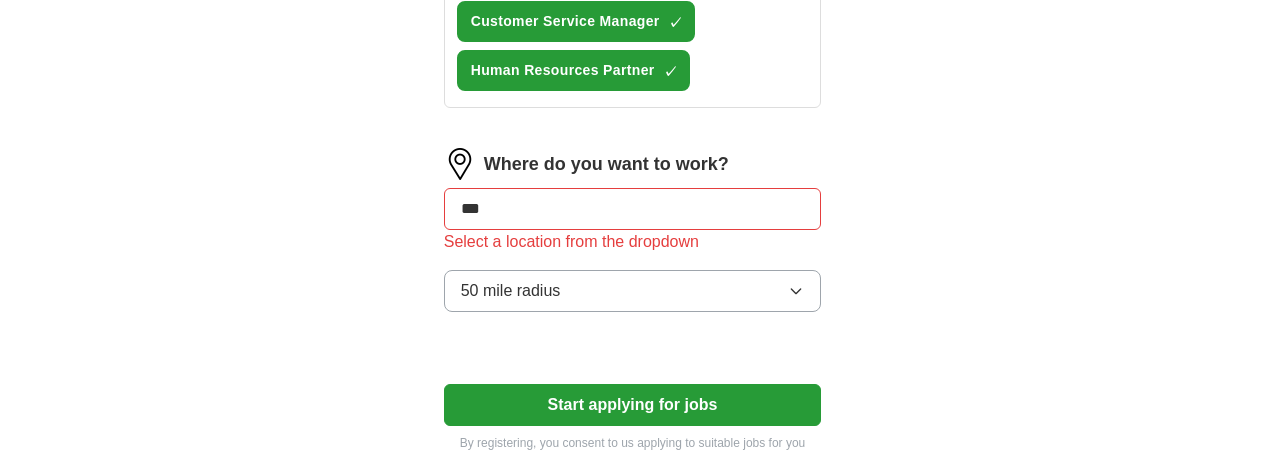 drag, startPoint x: 469, startPoint y: 40, endPoint x: 394, endPoint y: 40, distance: 75 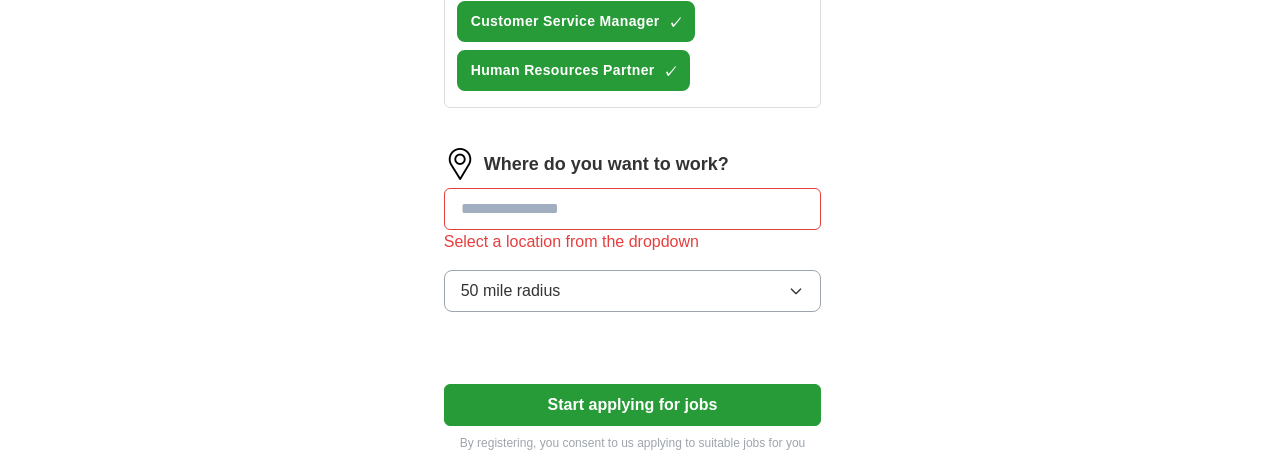 click at bounding box center (633, 209) 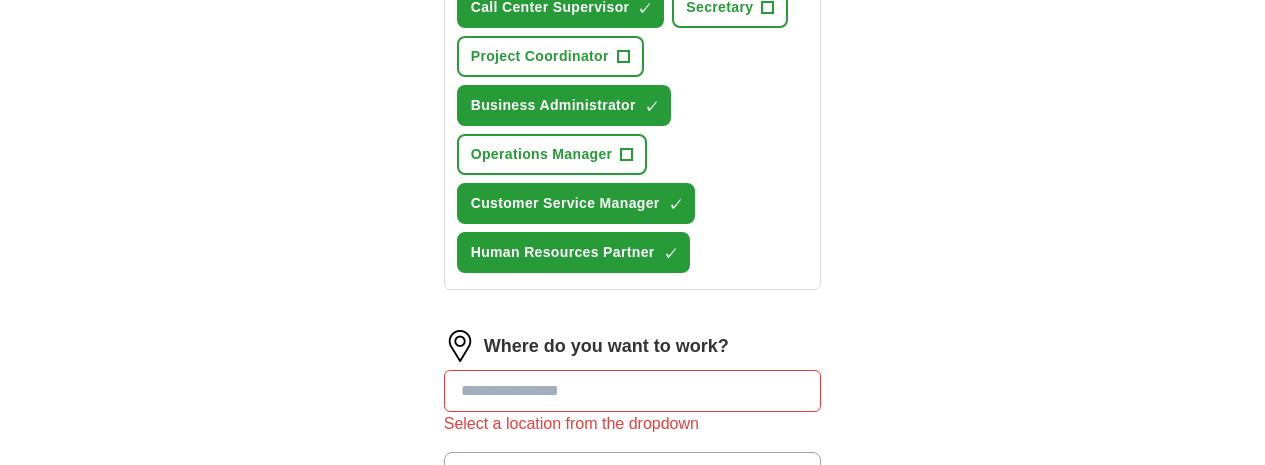 scroll, scrollTop: 1000, scrollLeft: 0, axis: vertical 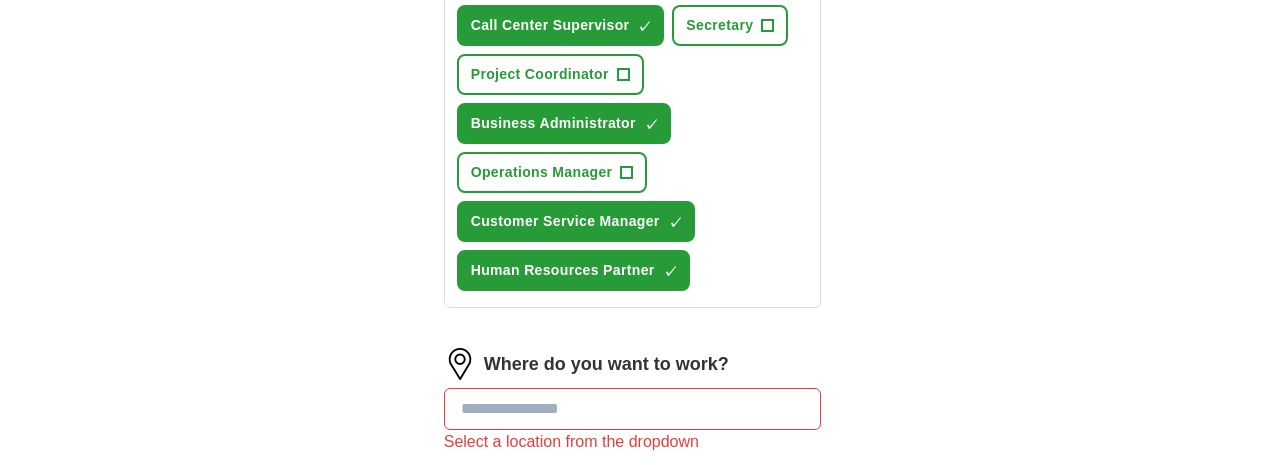 drag, startPoint x: 425, startPoint y: 242, endPoint x: 790, endPoint y: 234, distance: 365.08765 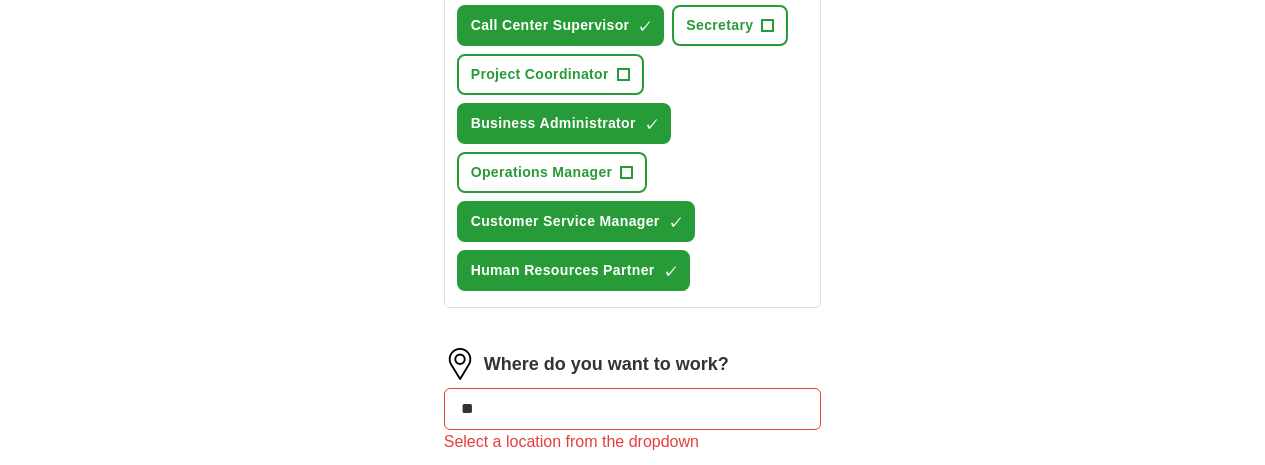 type on "***" 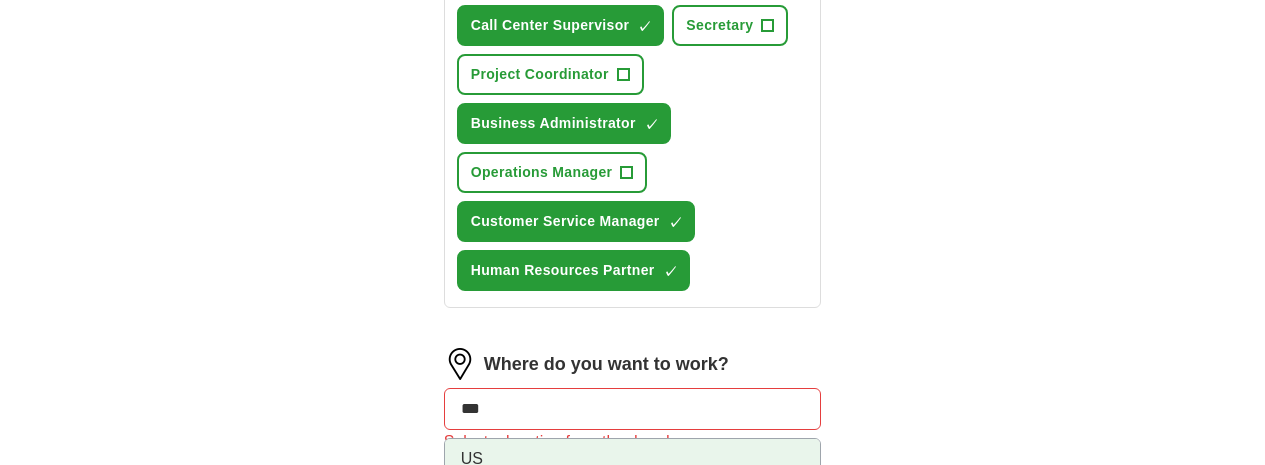 click on "US" at bounding box center [633, 459] 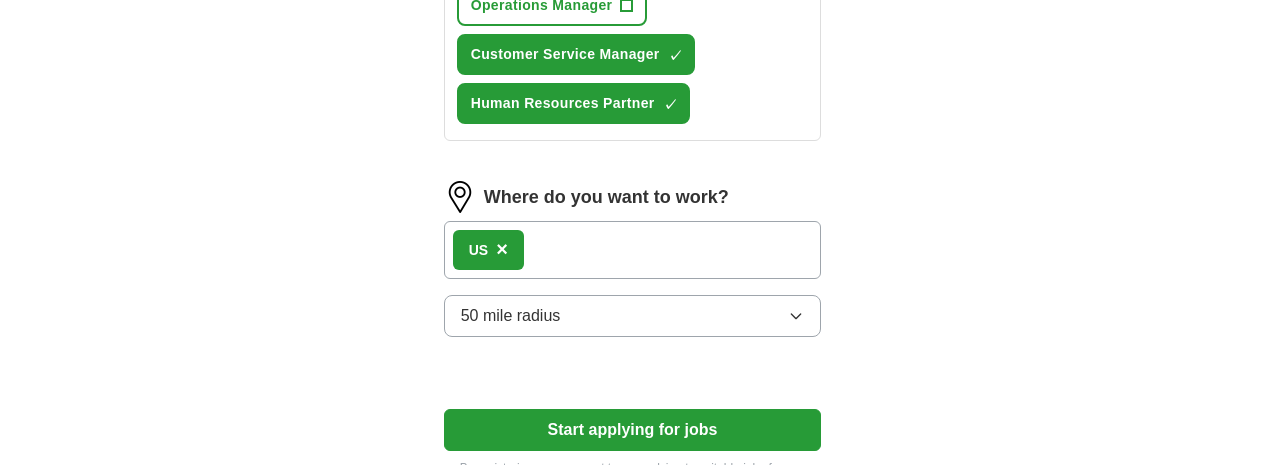 scroll, scrollTop: 1200, scrollLeft: 0, axis: vertical 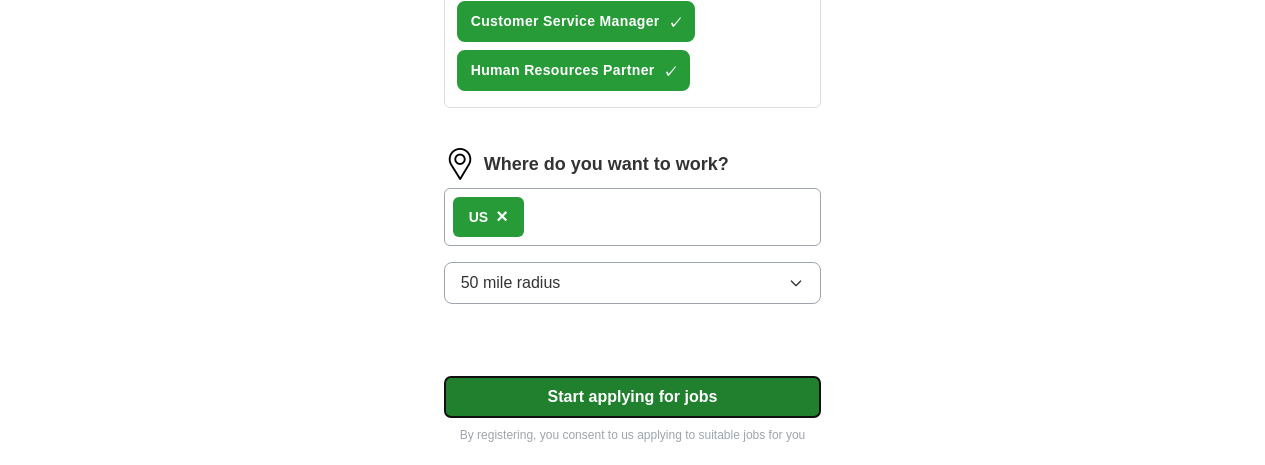click on "Start applying for jobs" at bounding box center (633, 397) 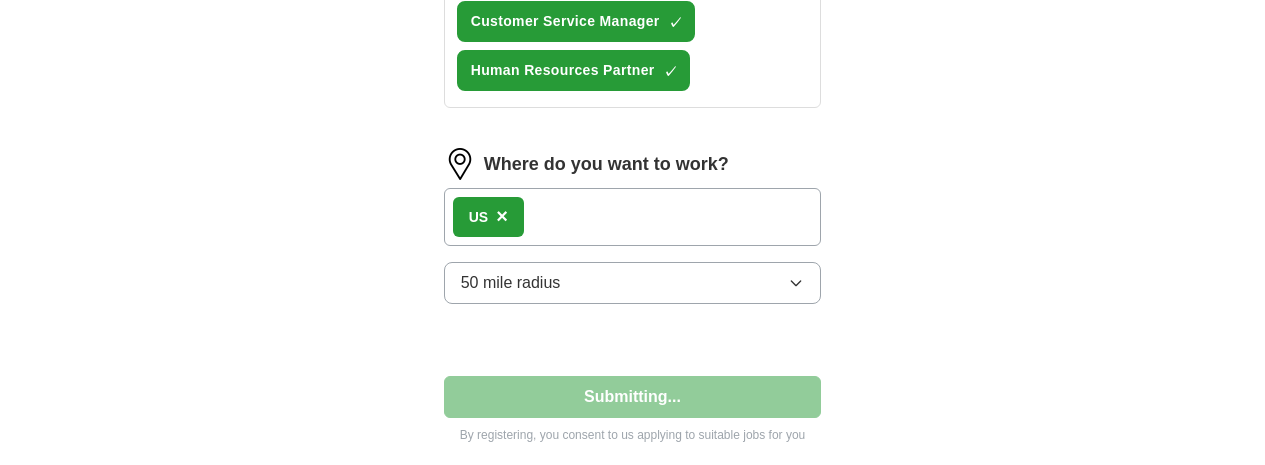 select on "**" 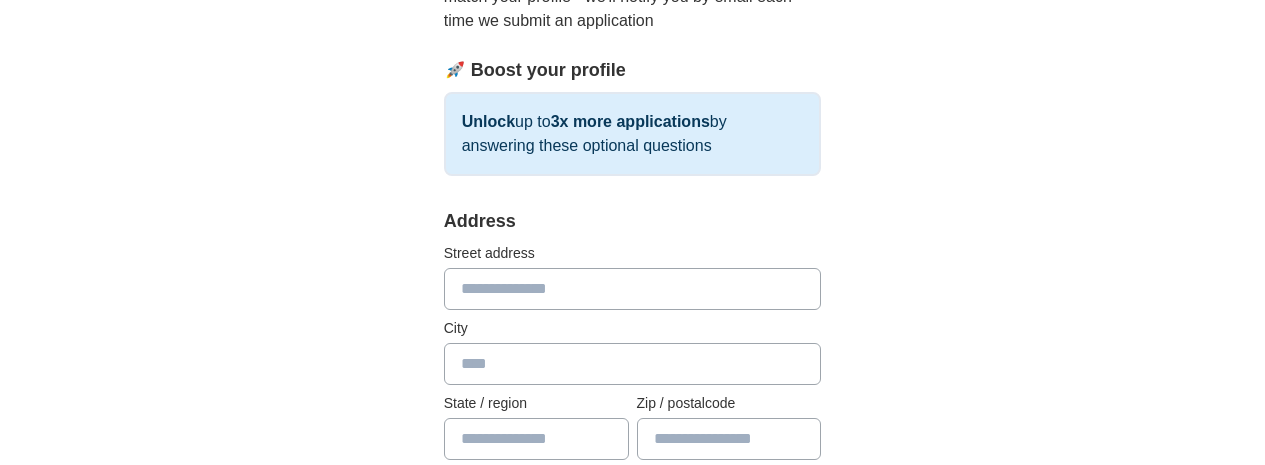 scroll, scrollTop: 300, scrollLeft: 0, axis: vertical 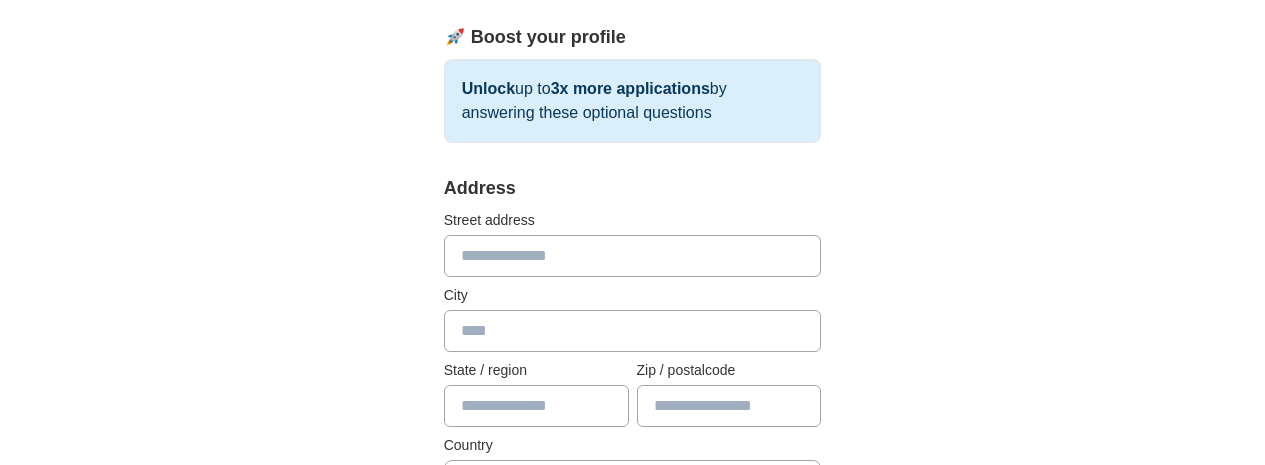 click at bounding box center (633, 256) 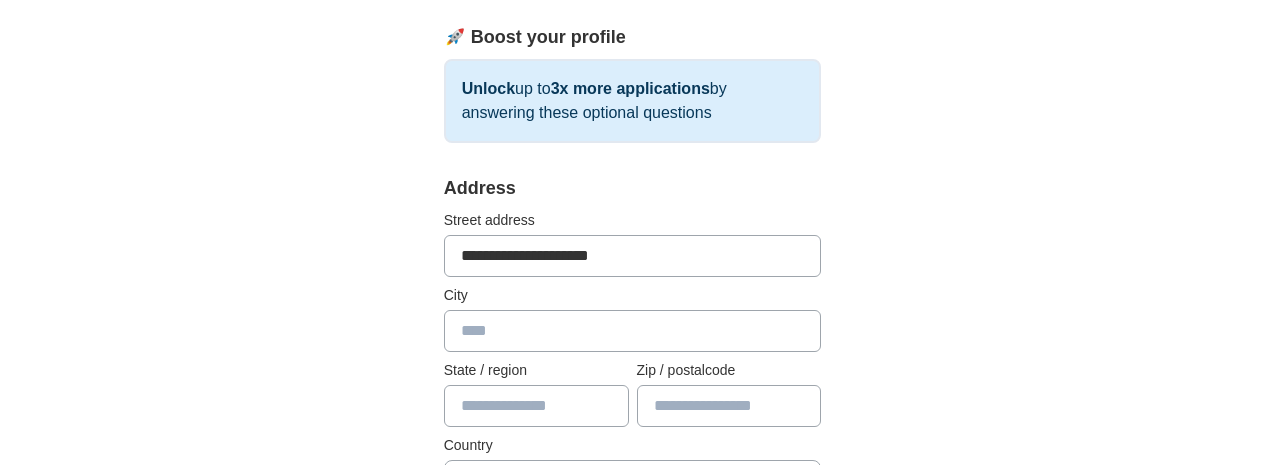 type on "**********" 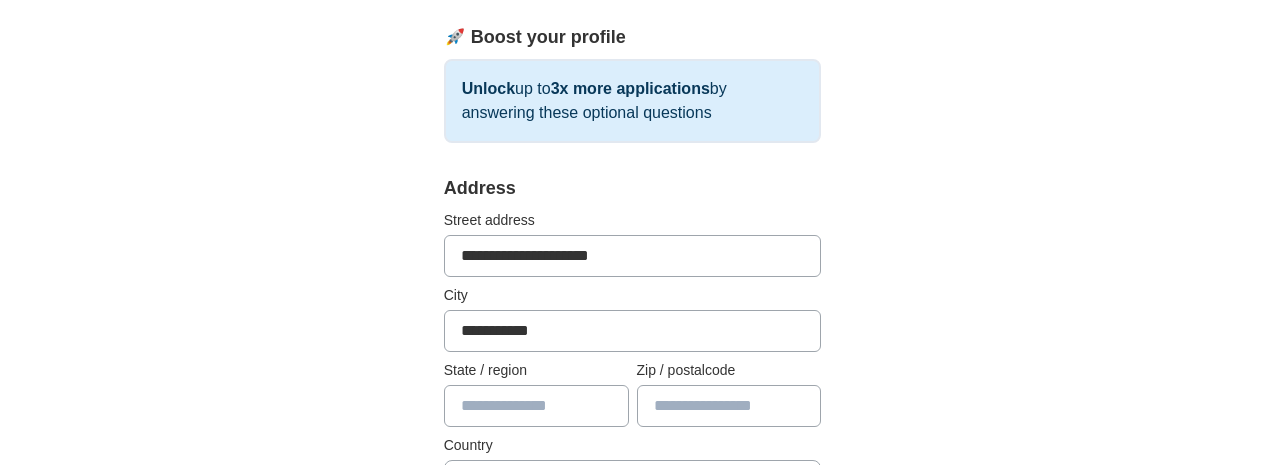 type on "**" 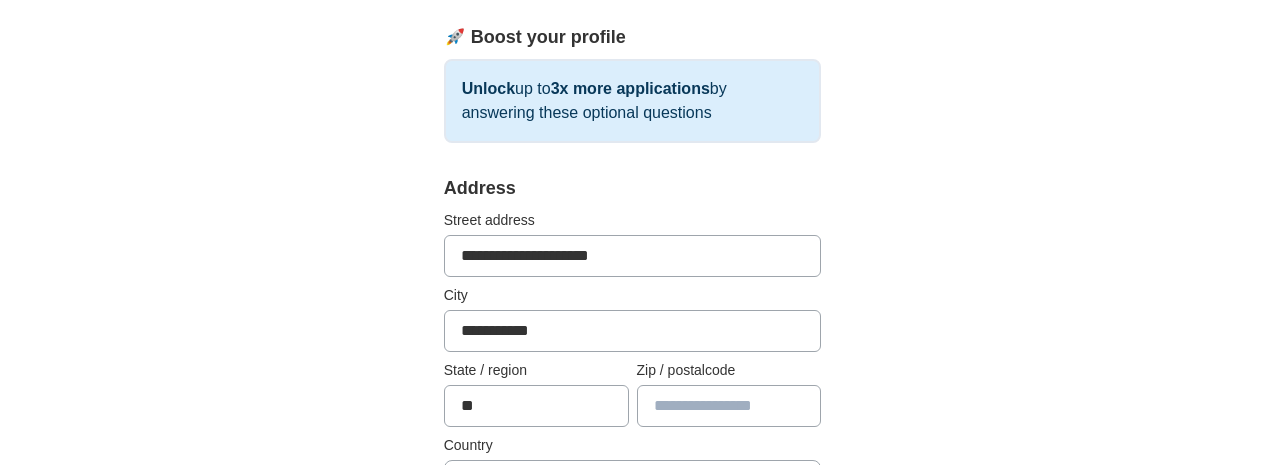 type on "*****" 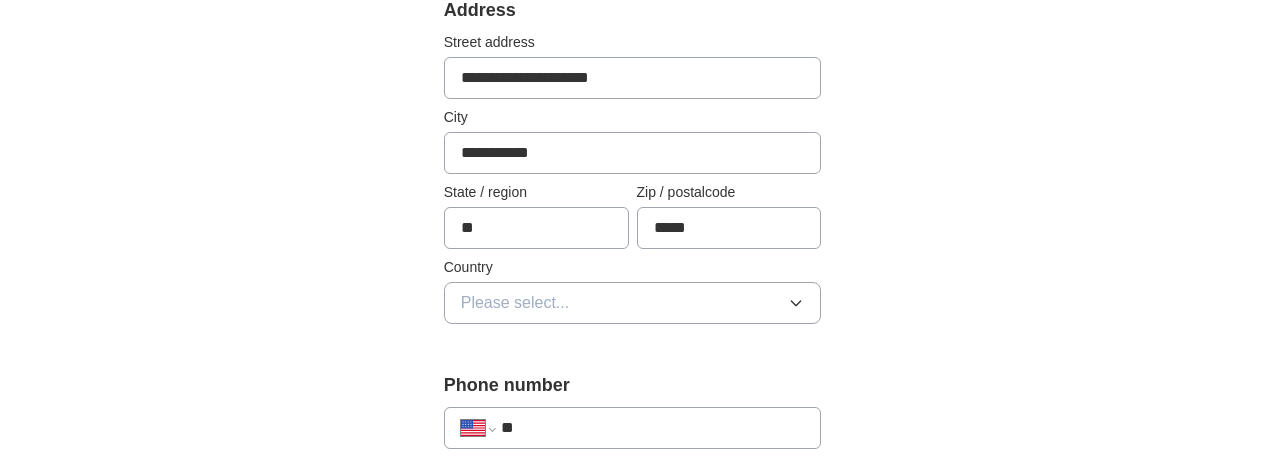 scroll, scrollTop: 500, scrollLeft: 0, axis: vertical 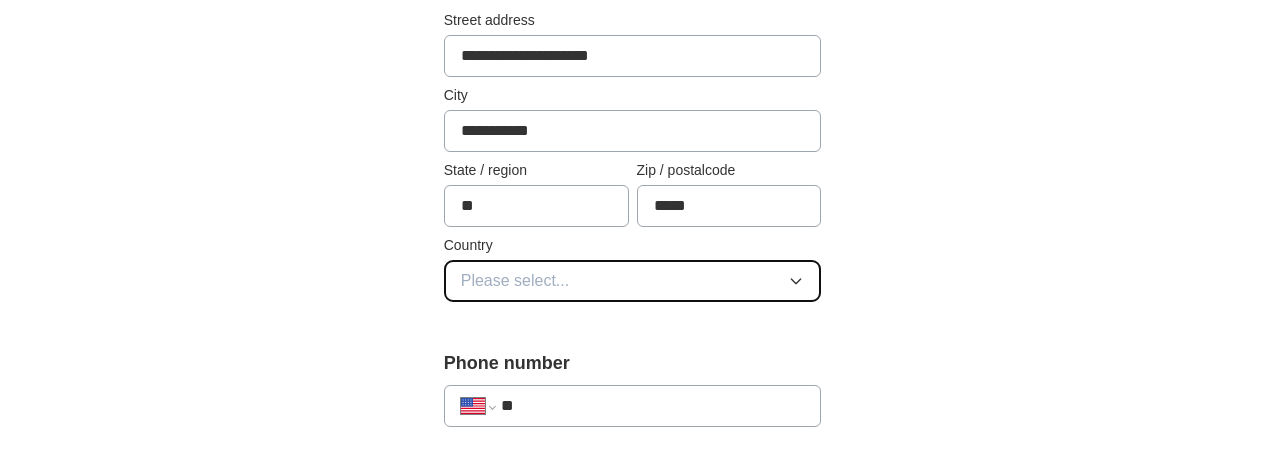 click 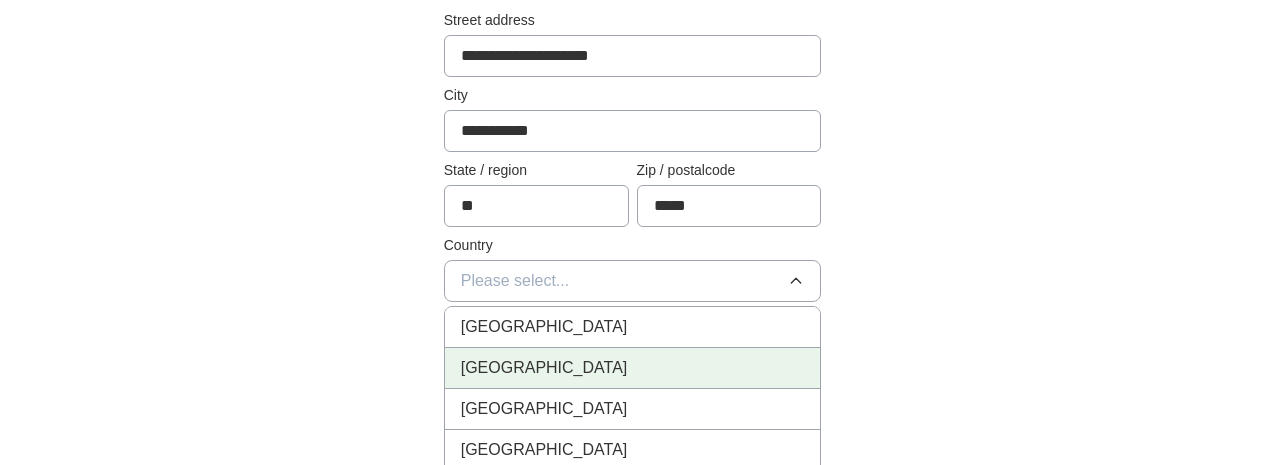 click on "[GEOGRAPHIC_DATA]" at bounding box center [633, 368] 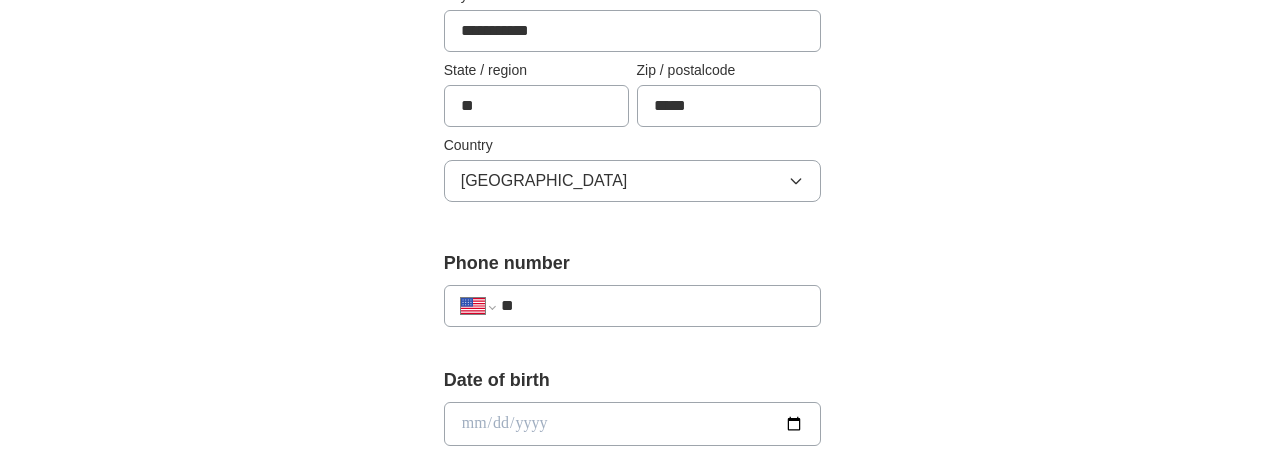scroll, scrollTop: 700, scrollLeft: 0, axis: vertical 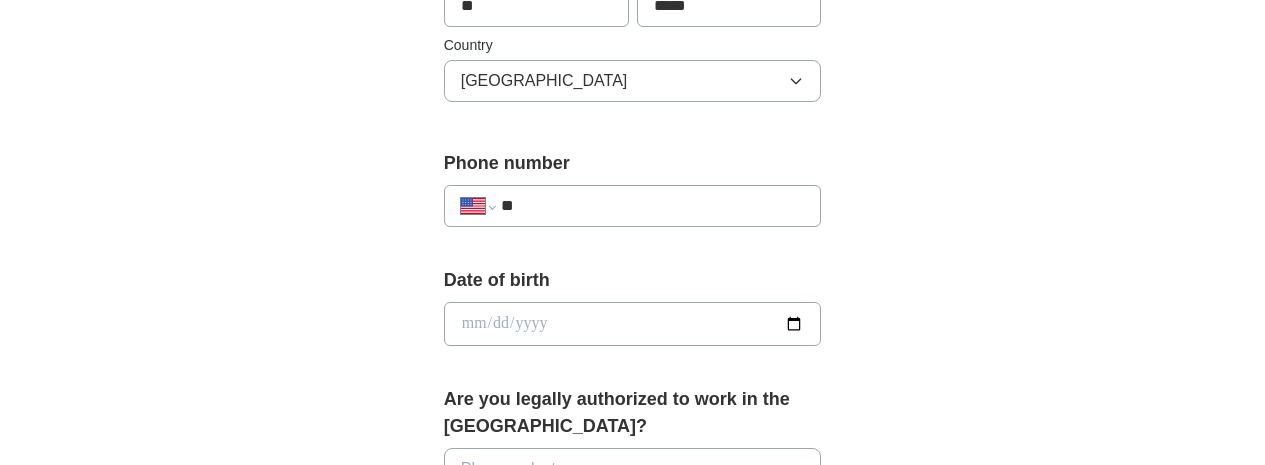 click on "**" at bounding box center (653, 206) 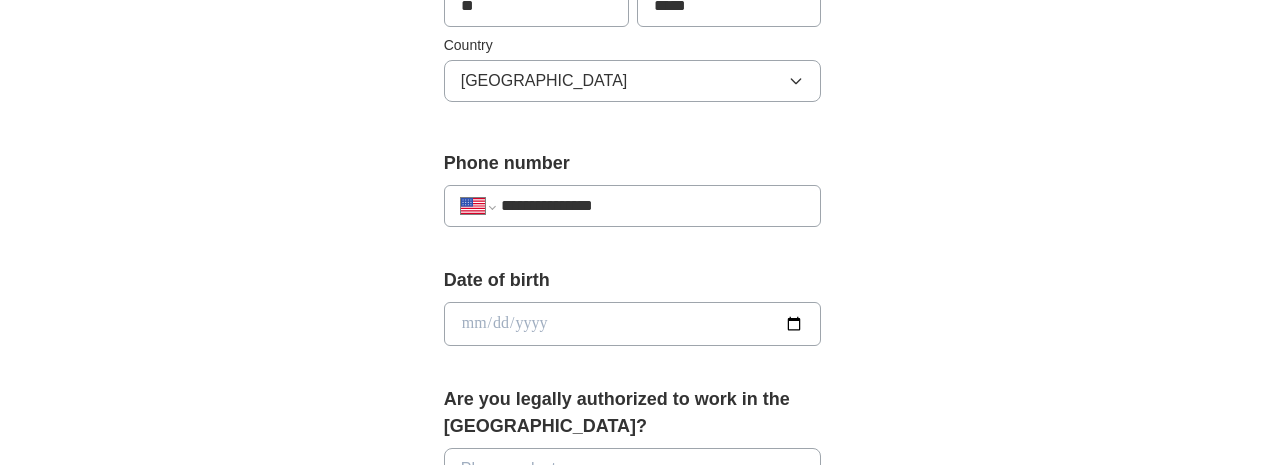 type on "**********" 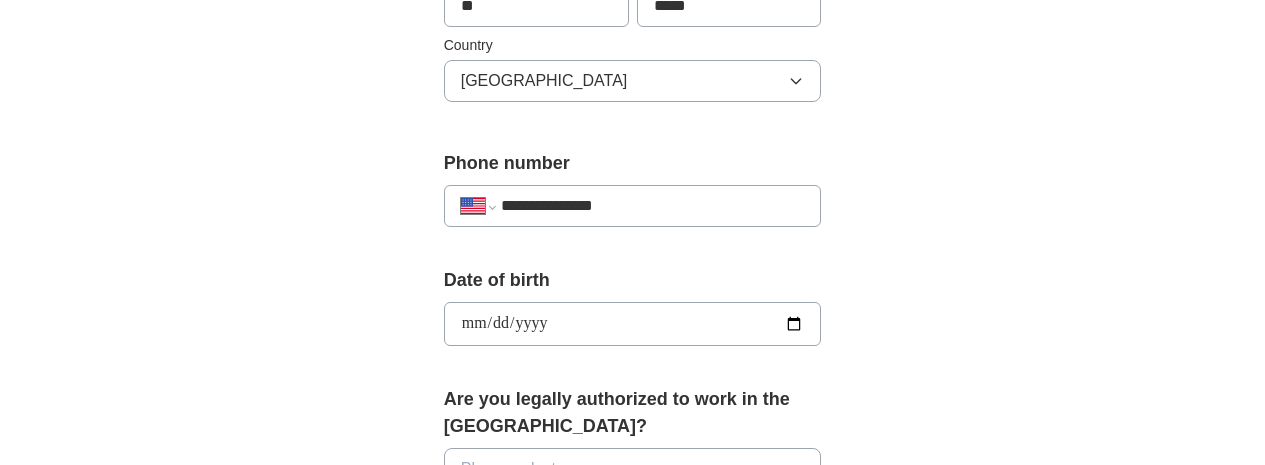 type on "**********" 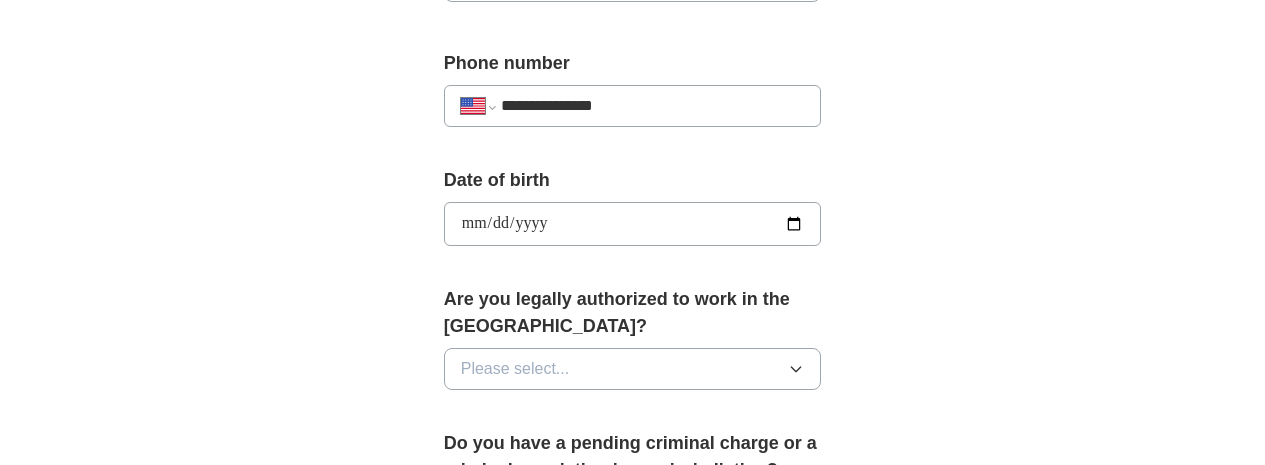 scroll, scrollTop: 900, scrollLeft: 0, axis: vertical 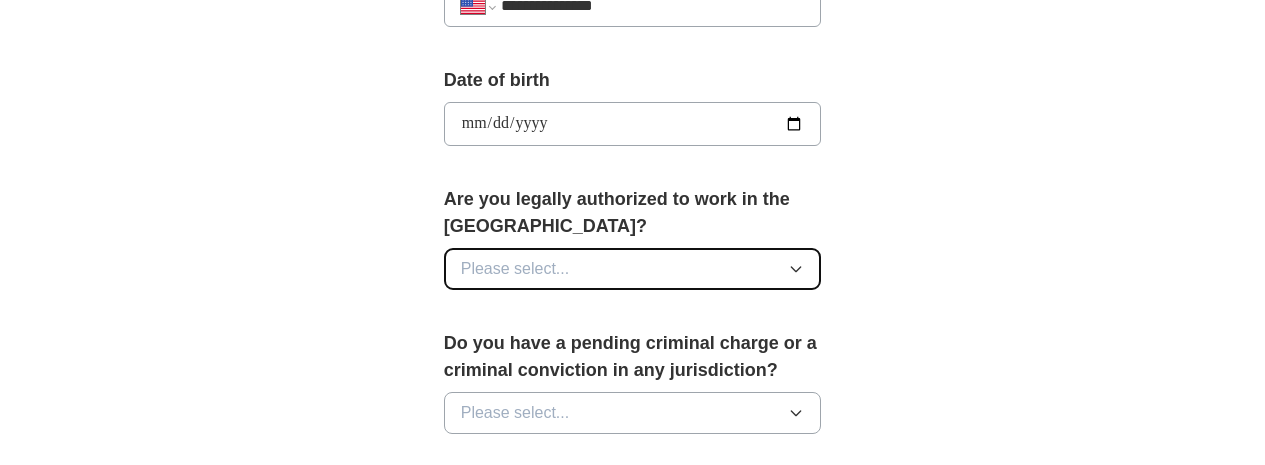 click on "Please select..." at bounding box center [633, 269] 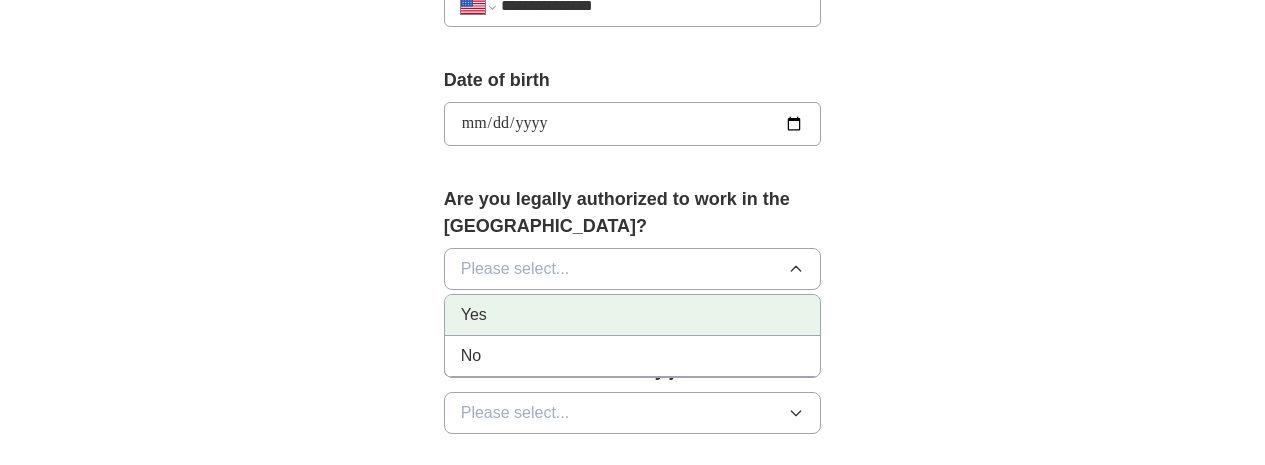 click on "Yes" at bounding box center [633, 315] 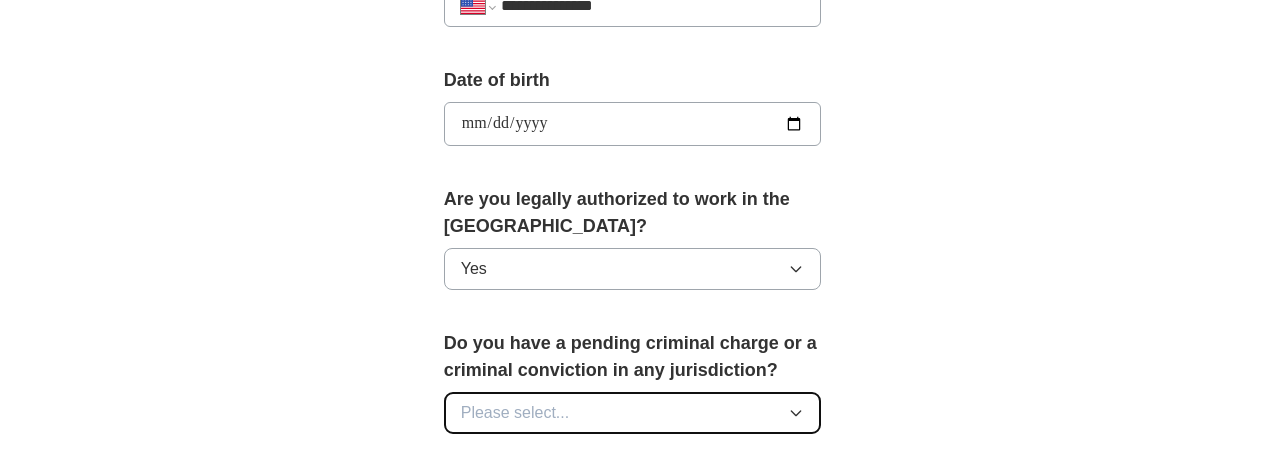 click on "Please select..." at bounding box center (633, 413) 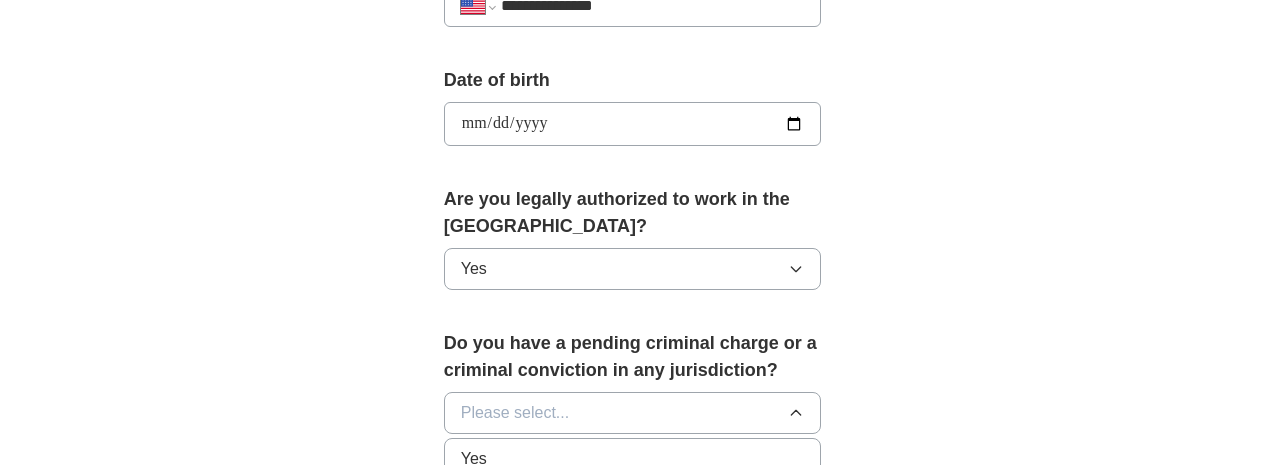 click on "No" at bounding box center (633, 500) 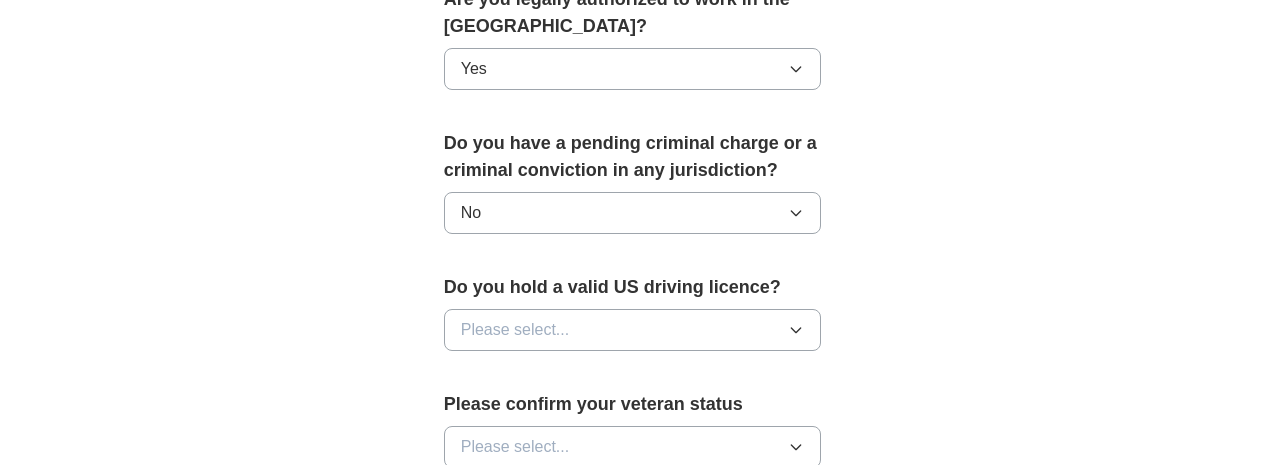 scroll, scrollTop: 1200, scrollLeft: 0, axis: vertical 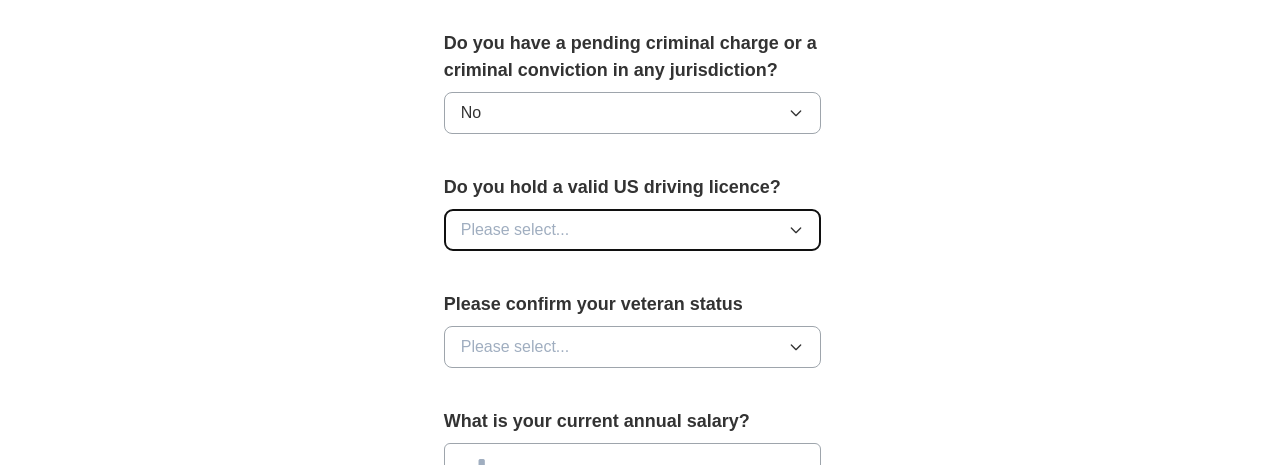 click on "Please select..." at bounding box center (633, 230) 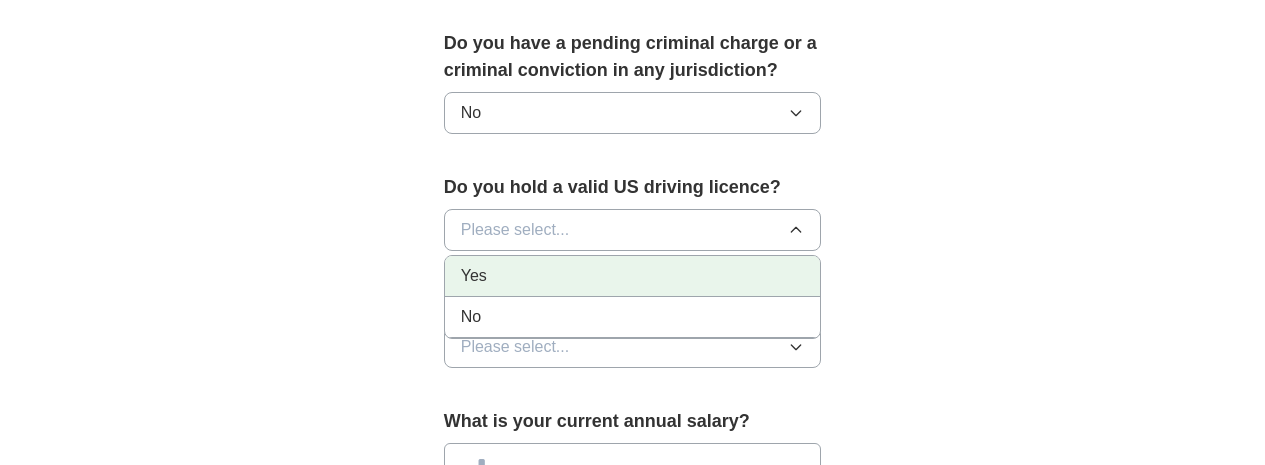 click on "Yes" at bounding box center (633, 276) 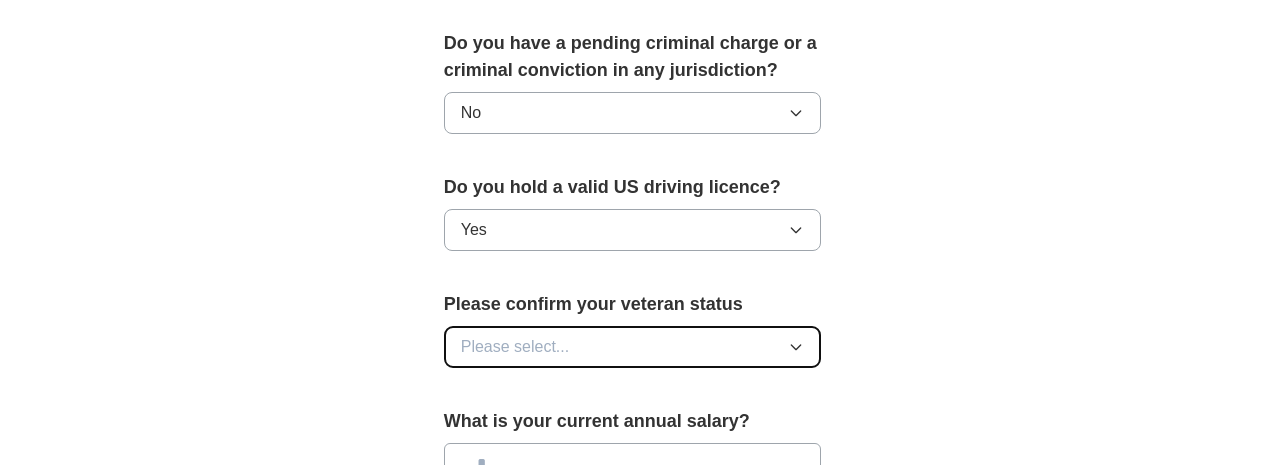 click on "Please select..." at bounding box center [633, 347] 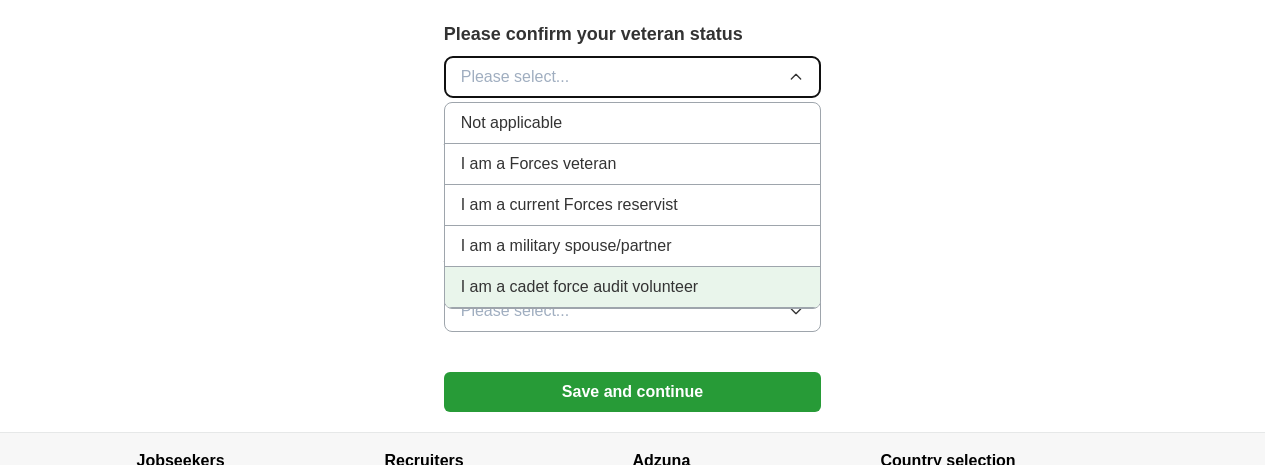 scroll, scrollTop: 1500, scrollLeft: 0, axis: vertical 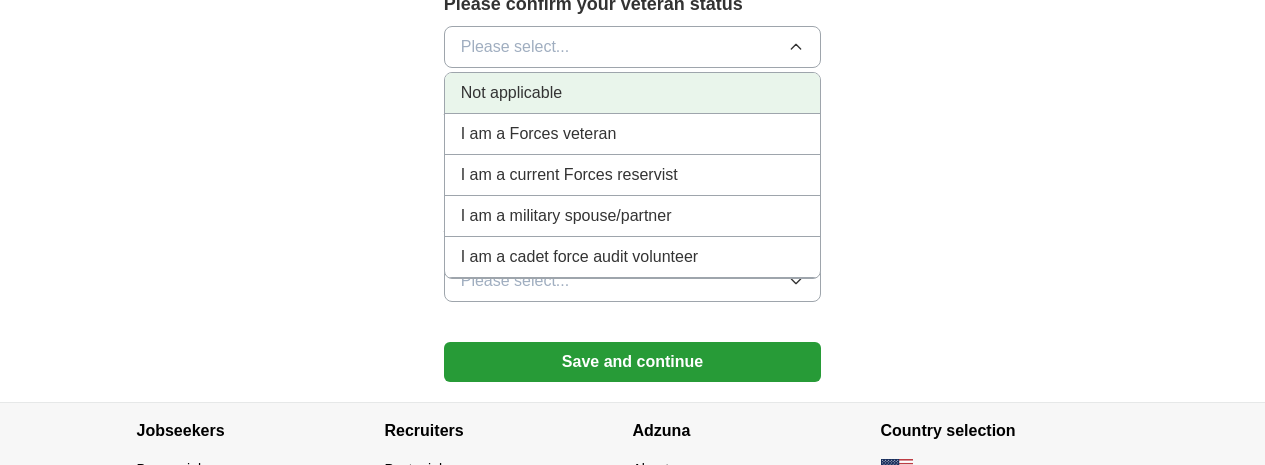 click on "Not applicable" at bounding box center (511, 93) 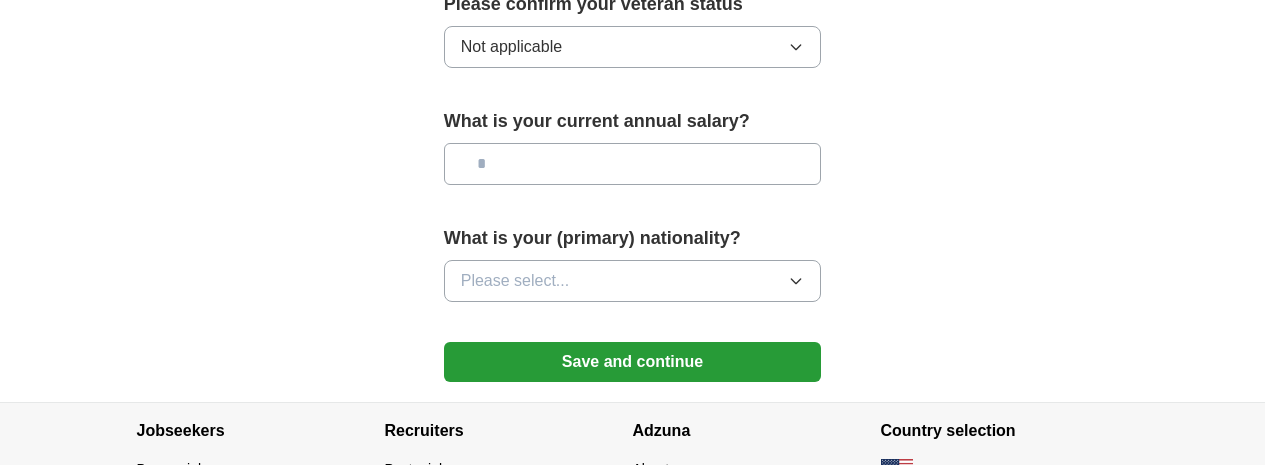 click at bounding box center (633, 164) 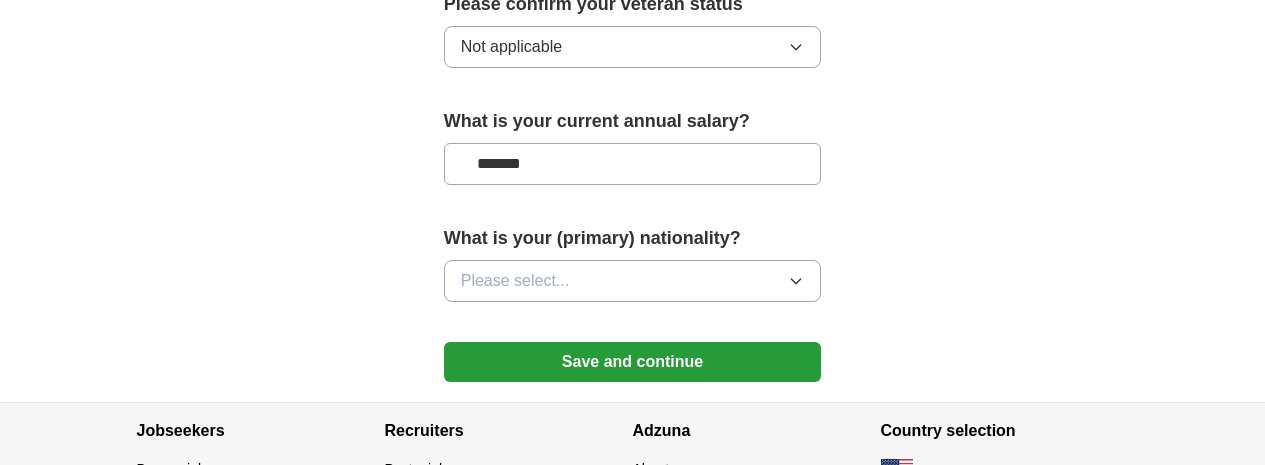 type on "*******" 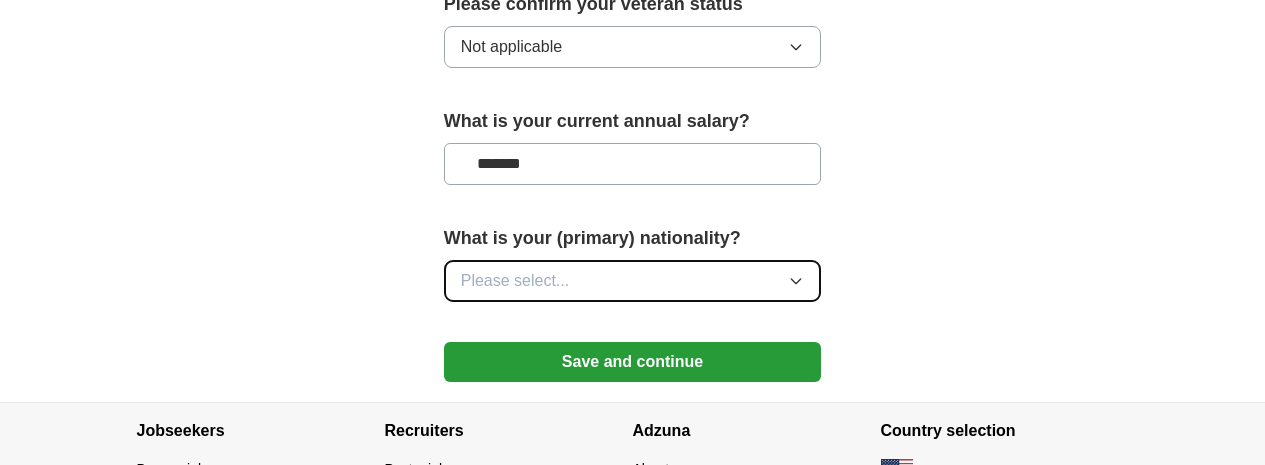 click 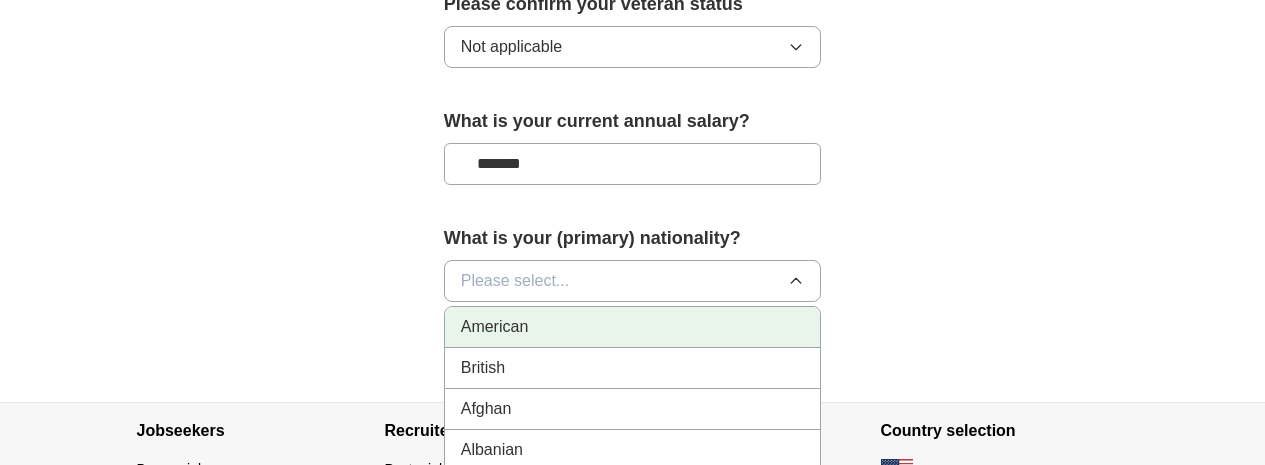 click on "American" at bounding box center [633, 327] 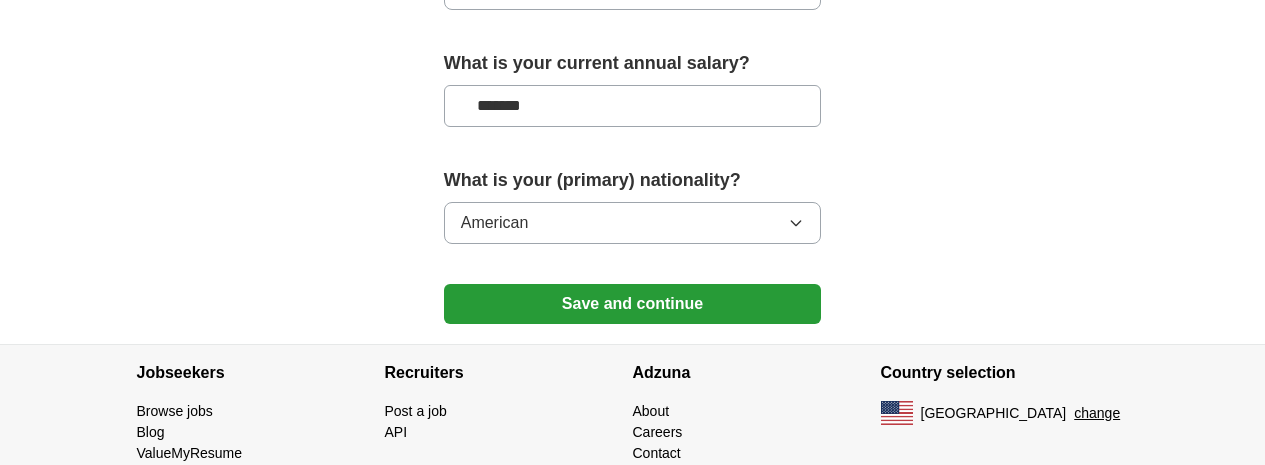 scroll, scrollTop: 1588, scrollLeft: 0, axis: vertical 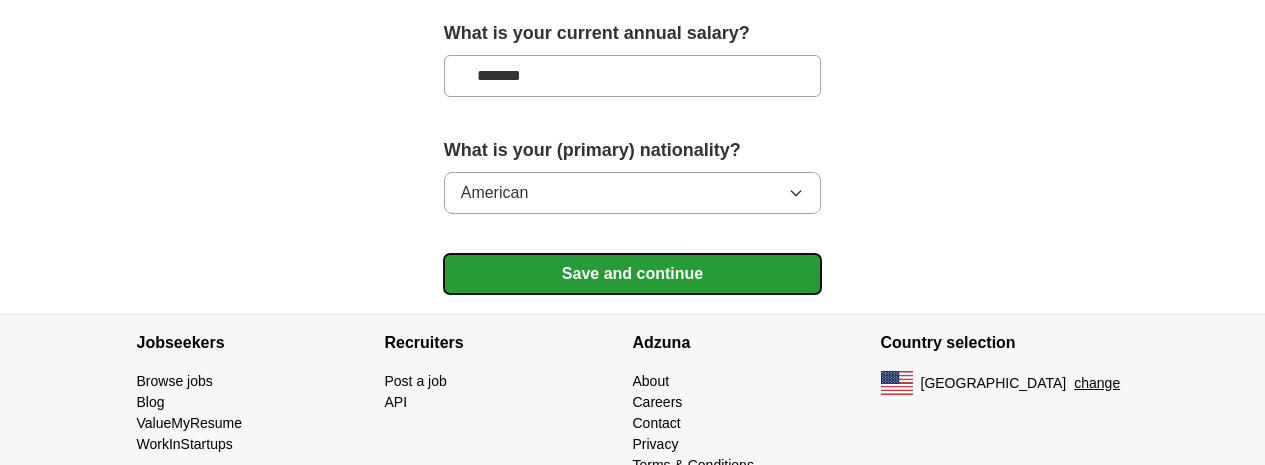click on "Save and continue" at bounding box center [633, 274] 